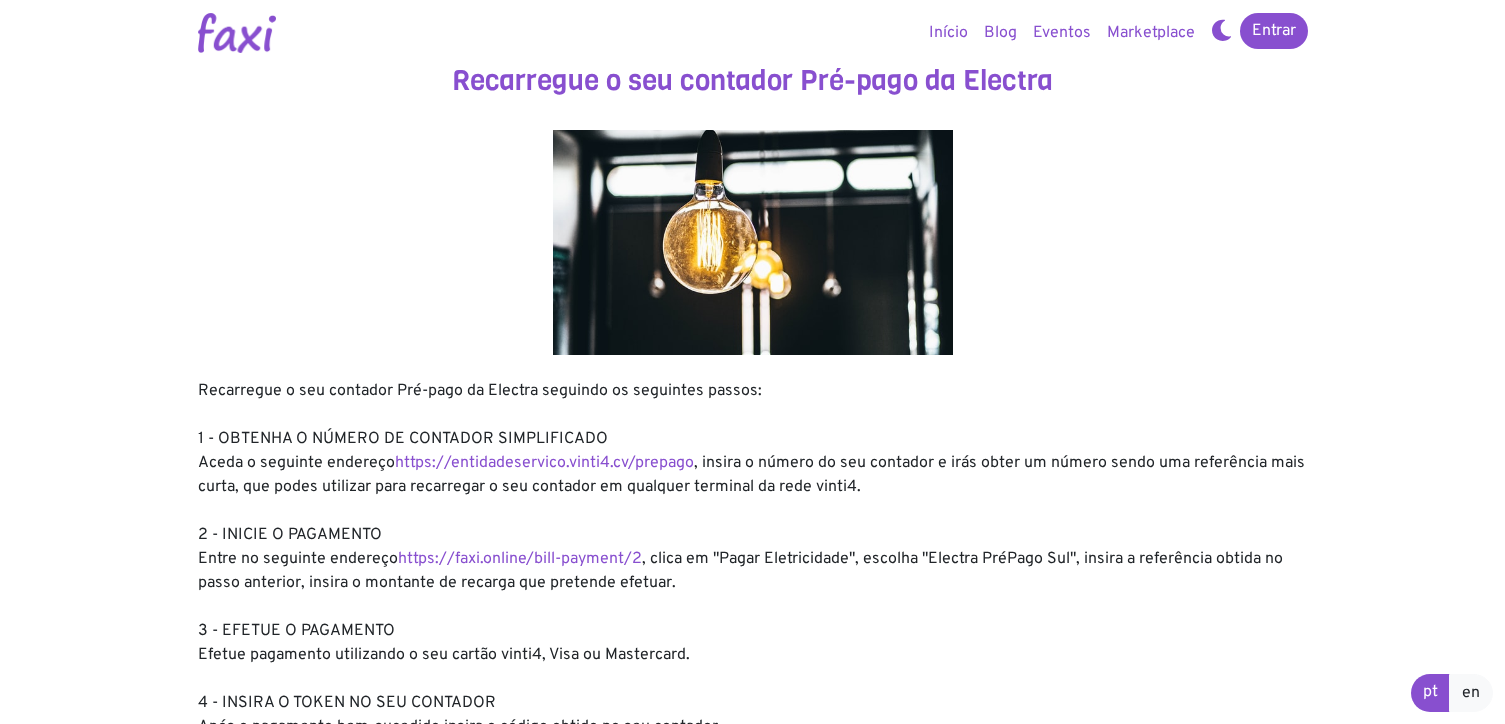 scroll, scrollTop: 0, scrollLeft: 0, axis: both 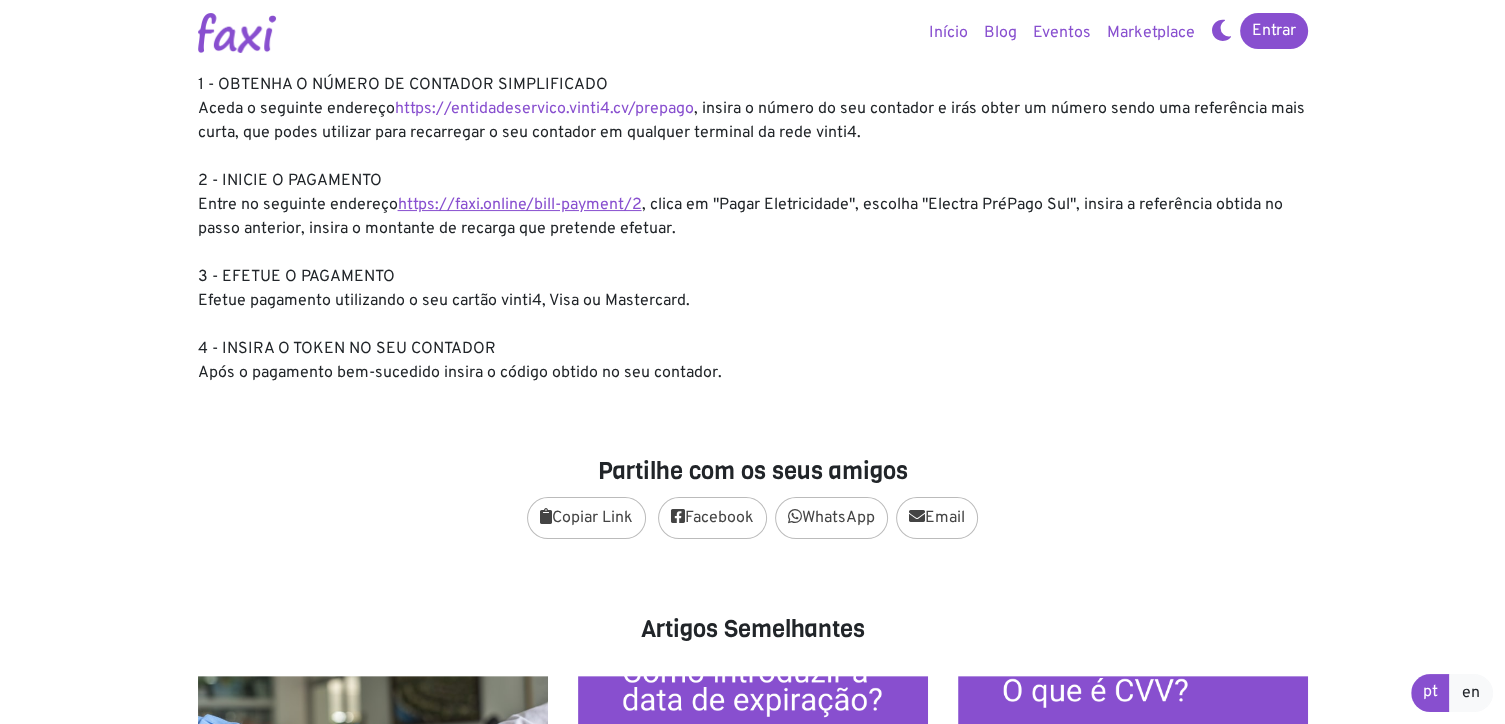 click on "https://faxi.online/bill-payment/2" at bounding box center [520, 205] 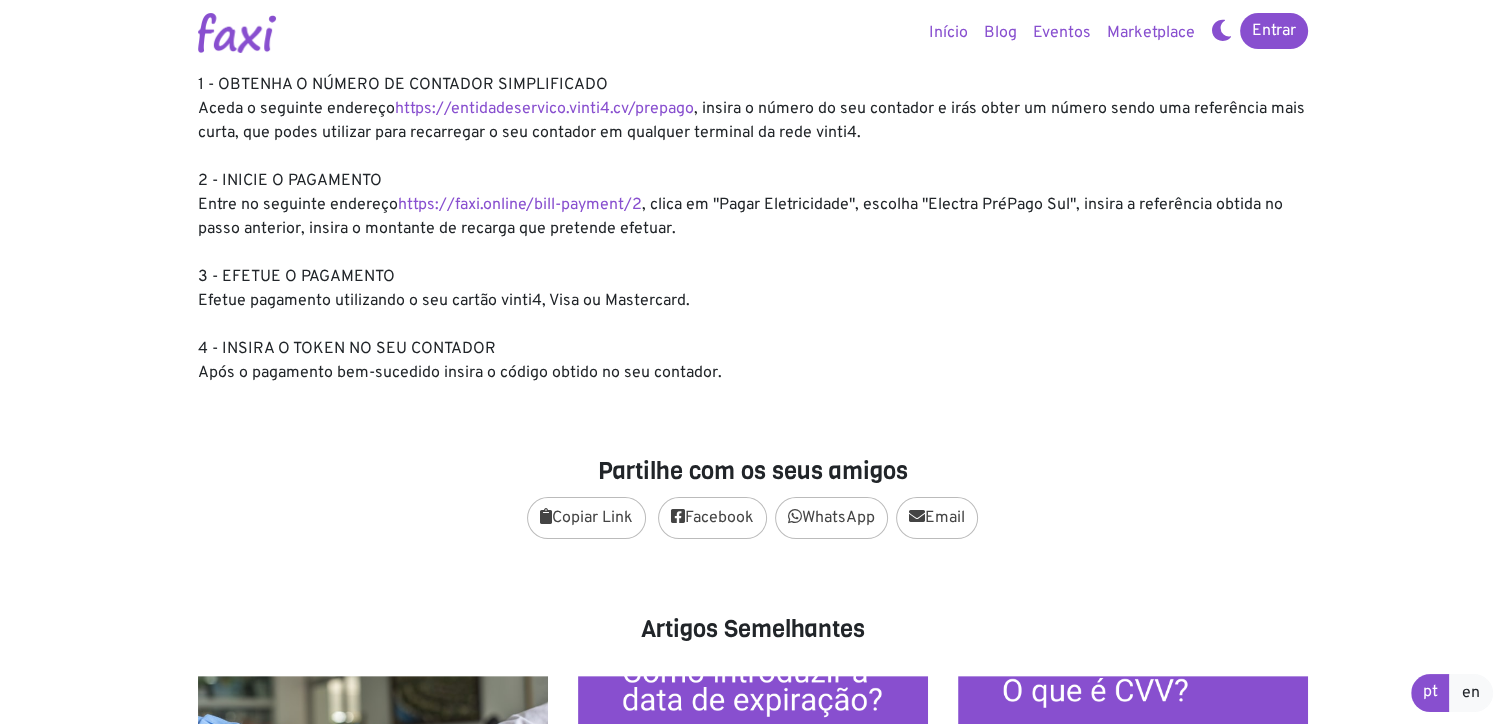 click on "Entrar
Início
Blog
Eventos
Marketplace
Entrar
Recarregue o seu contador Pré-pago da Electra" at bounding box center [752, 503] 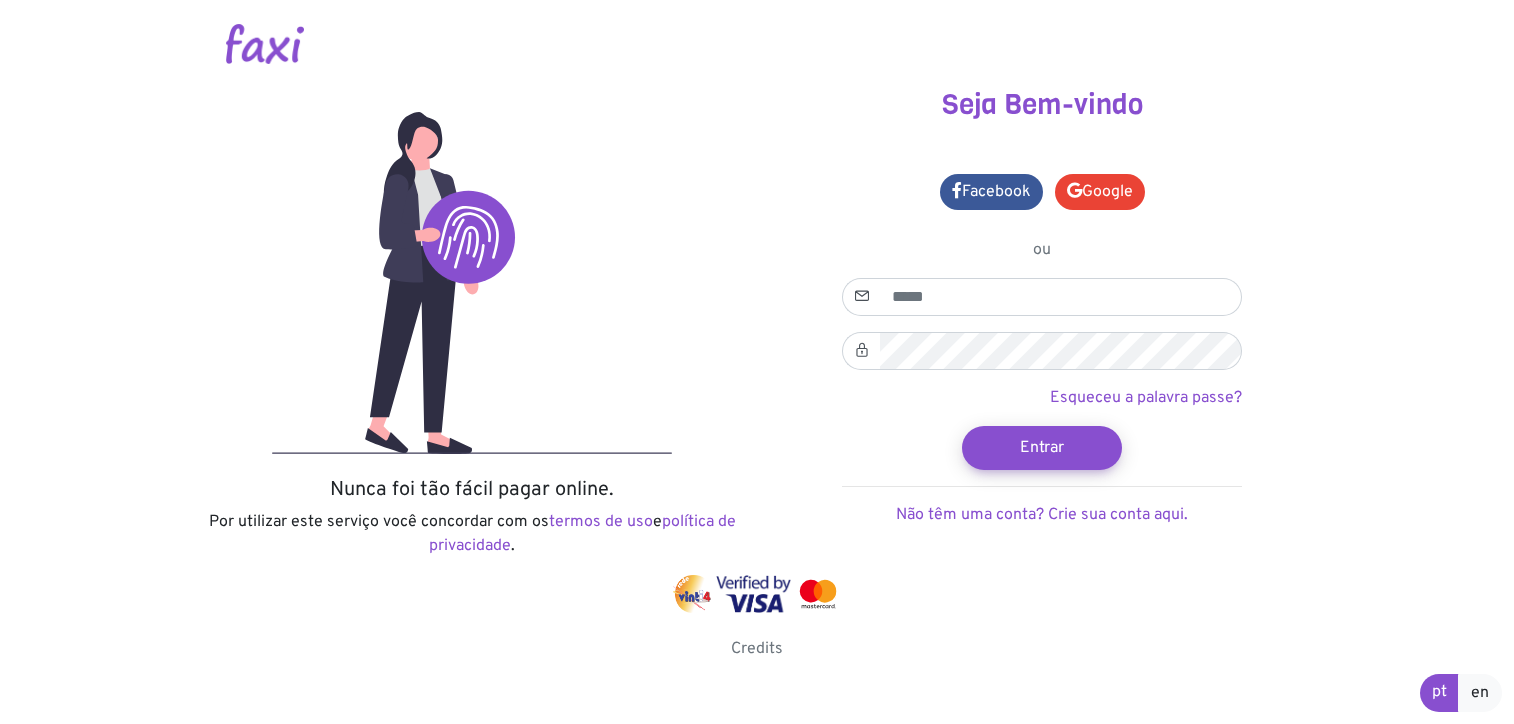 scroll, scrollTop: 0, scrollLeft: 0, axis: both 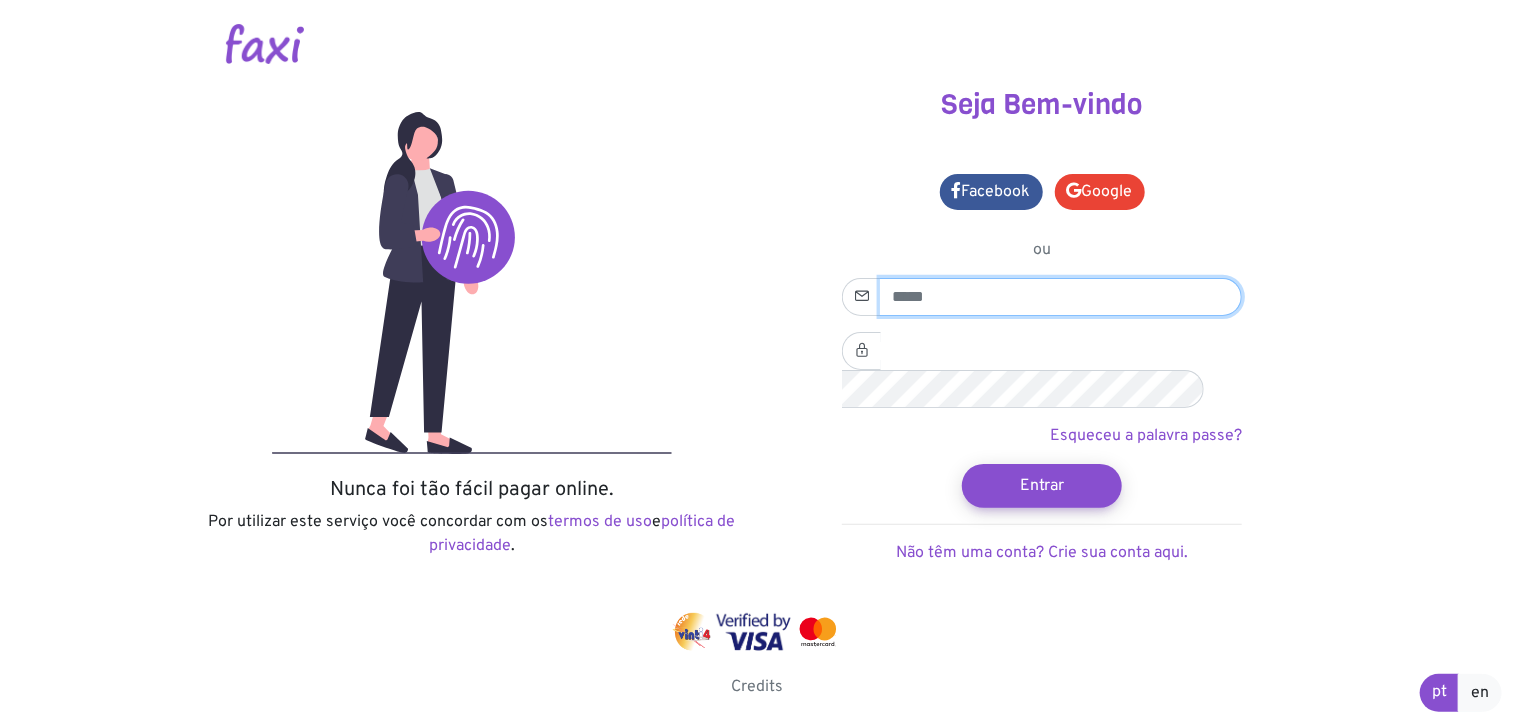 click at bounding box center (1061, 297) 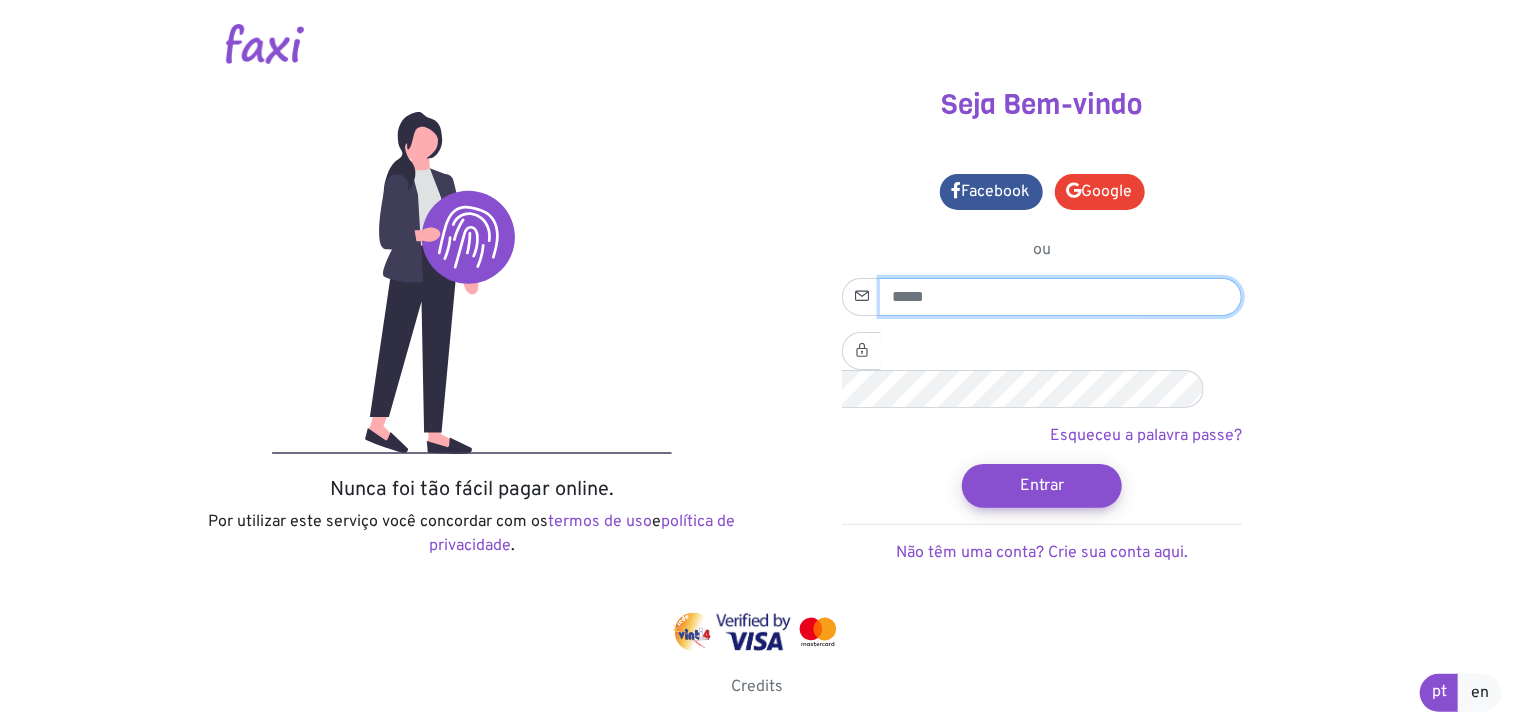 type on "**********" 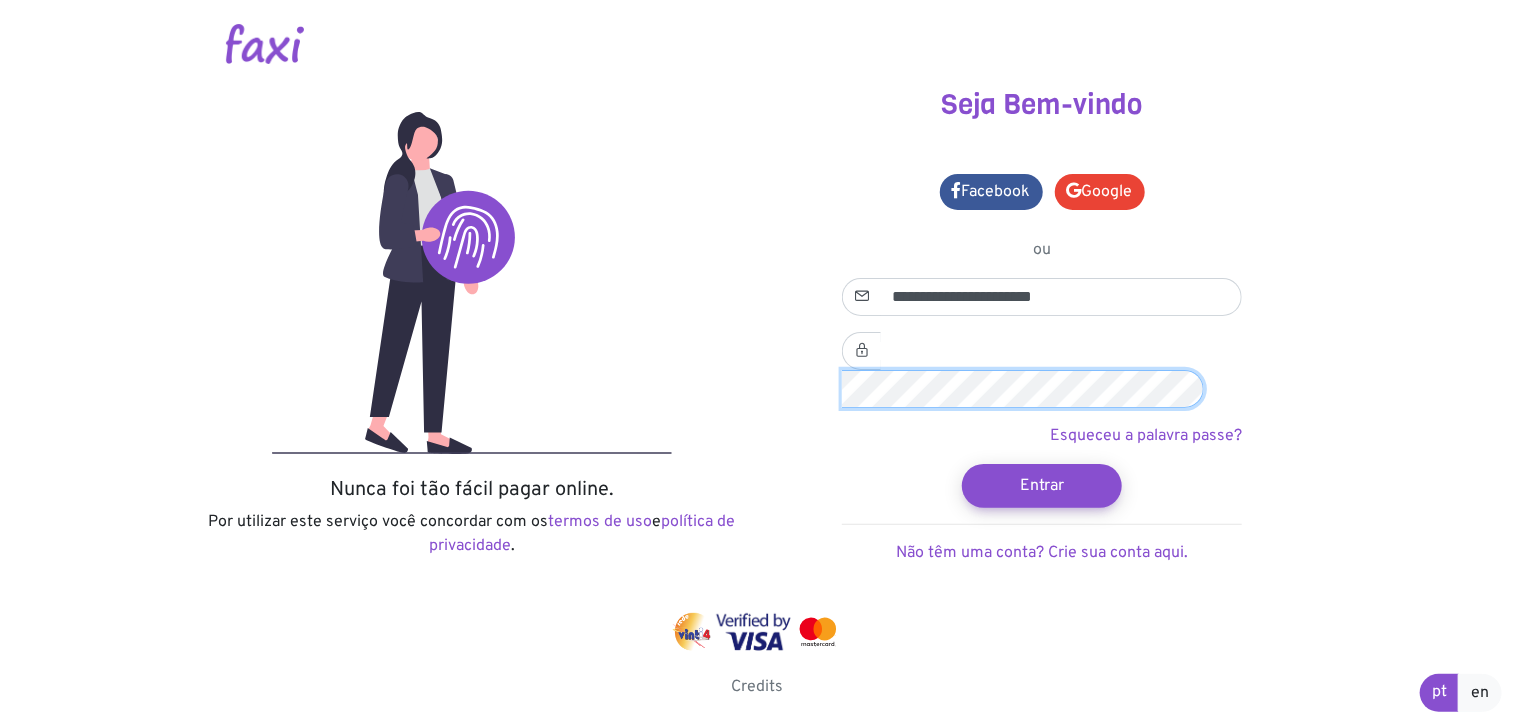 click on "Entrar" at bounding box center [1042, 486] 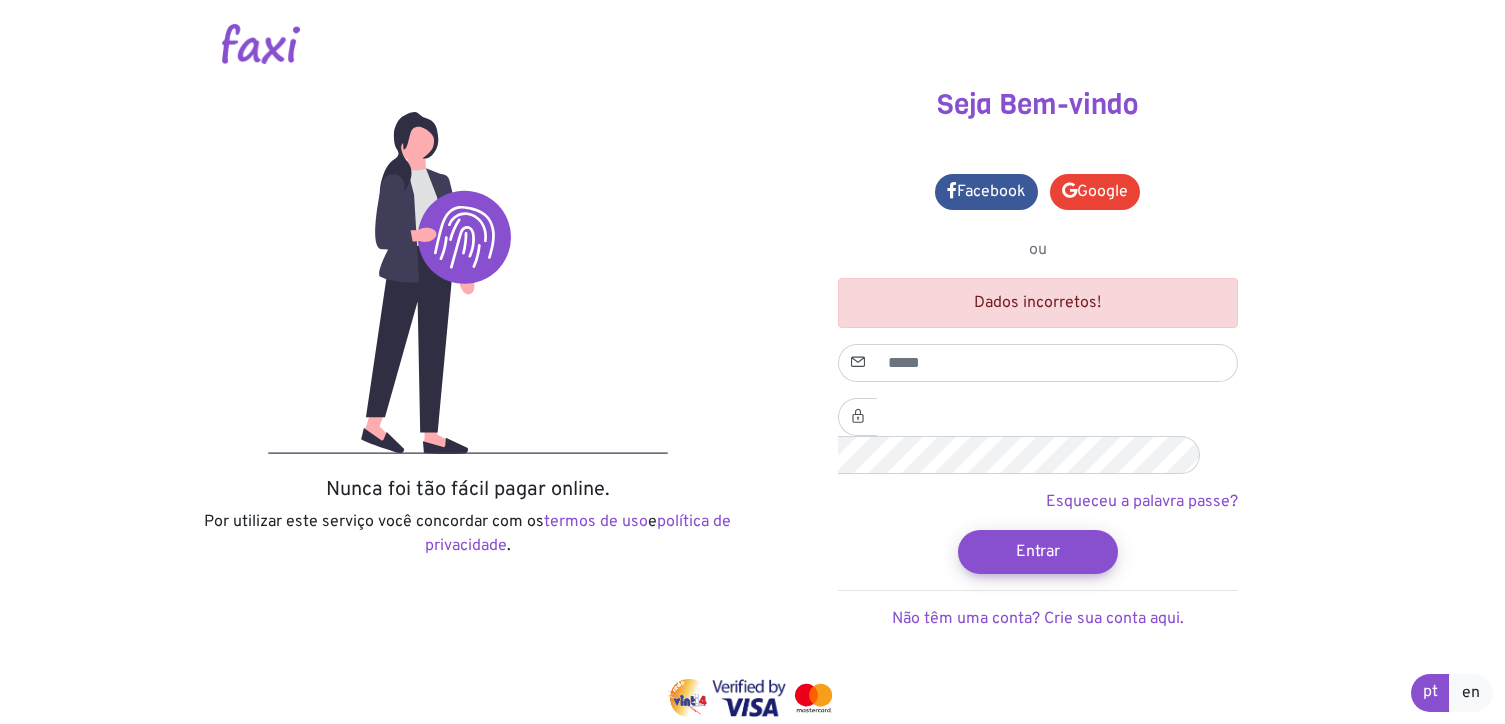 scroll, scrollTop: 0, scrollLeft: 0, axis: both 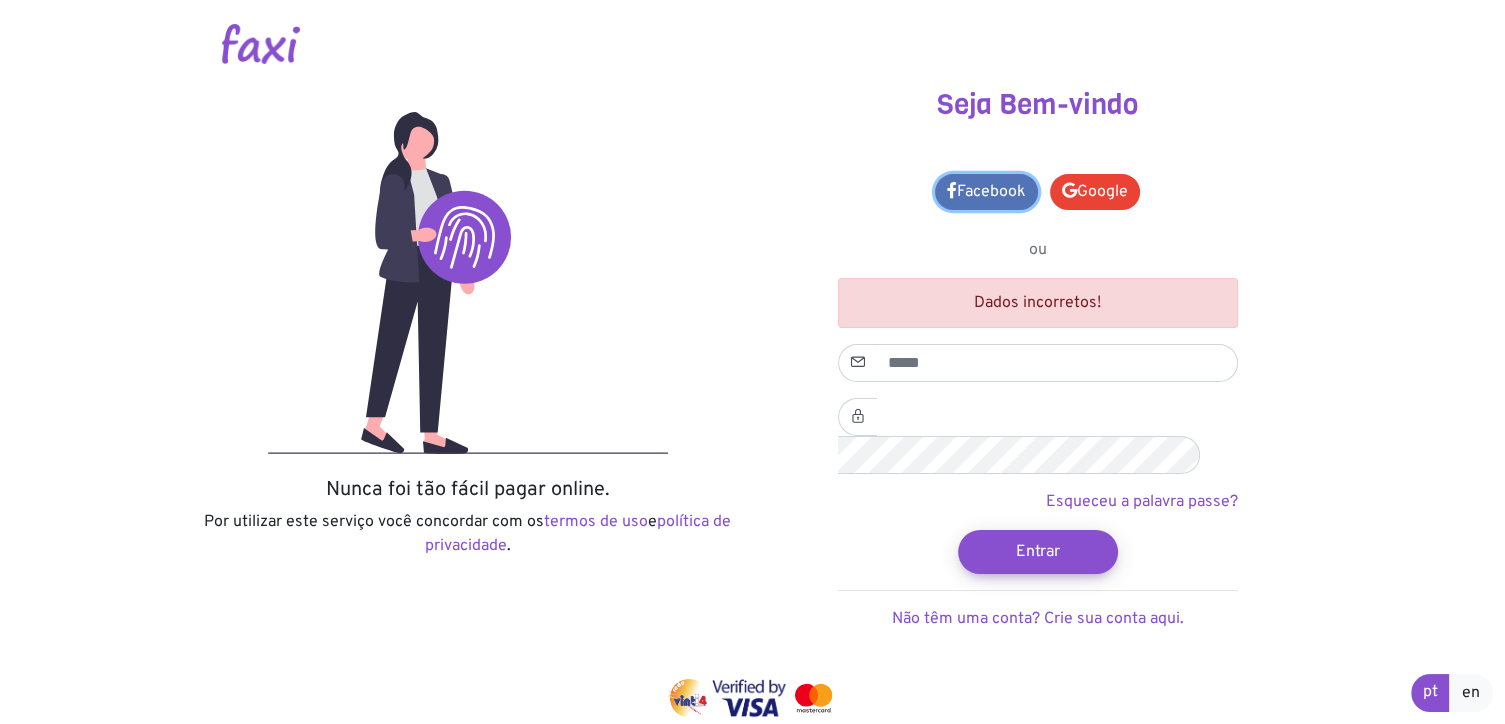 click on "Facebook" at bounding box center (986, 192) 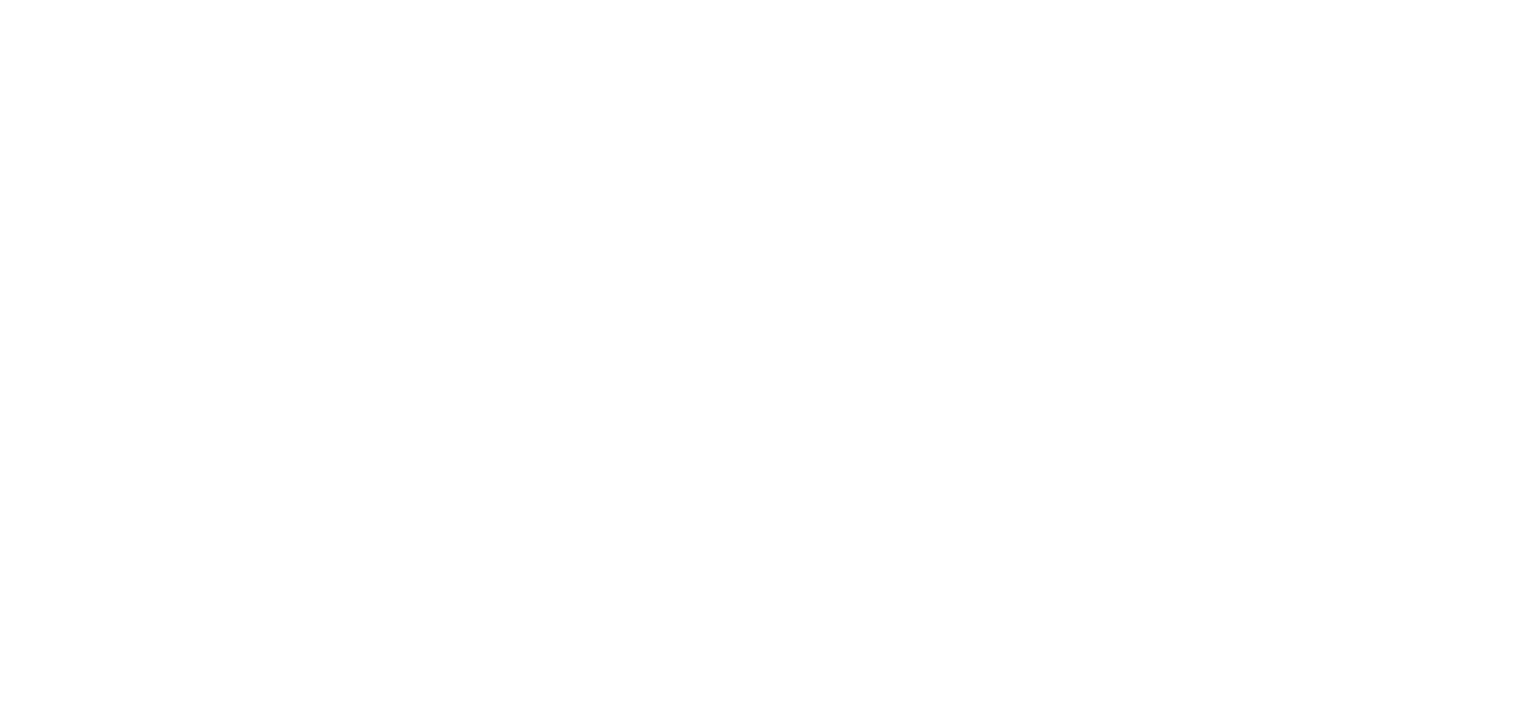 scroll, scrollTop: 0, scrollLeft: 0, axis: both 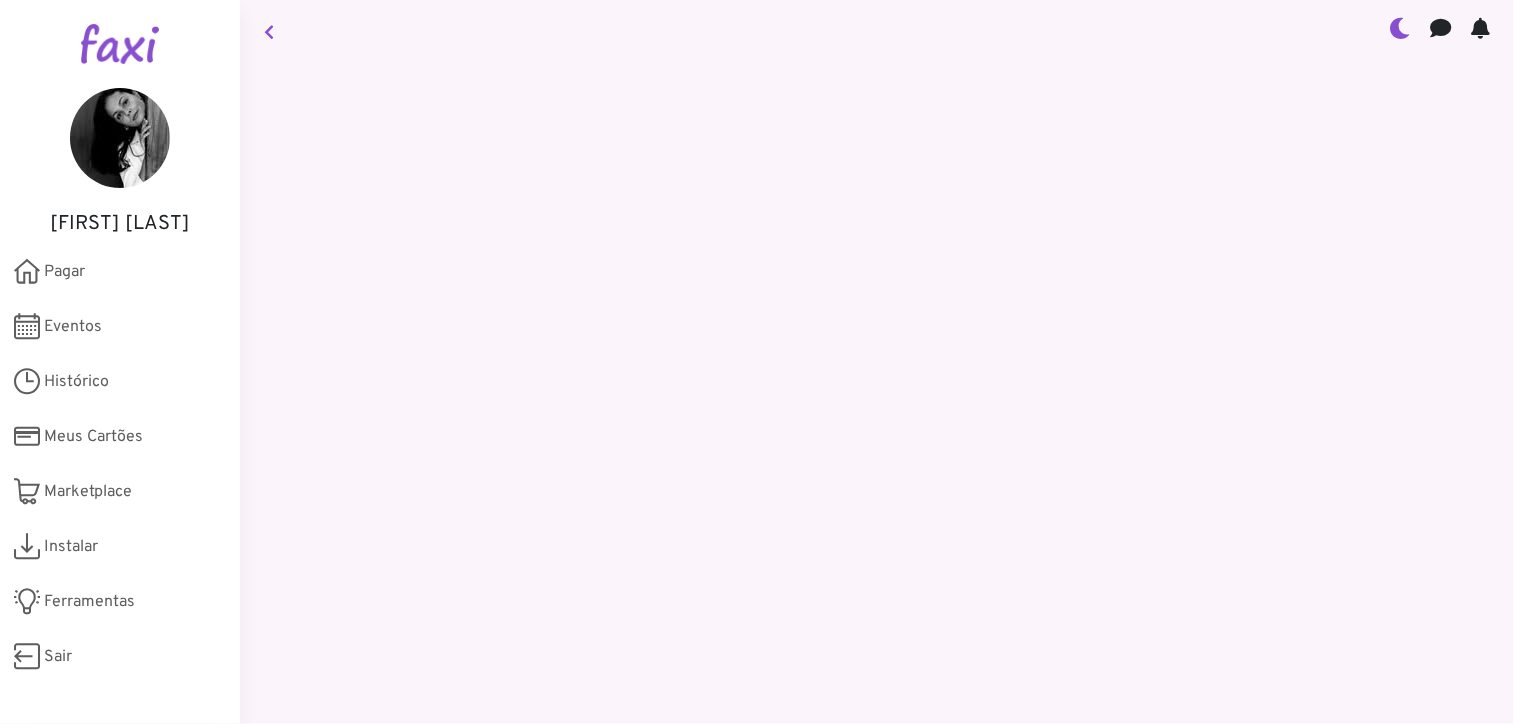 click on "{{ $store.state.unreadMessages }}
{{ $store.state.unreadNotifications }}" at bounding box center (877, 362) 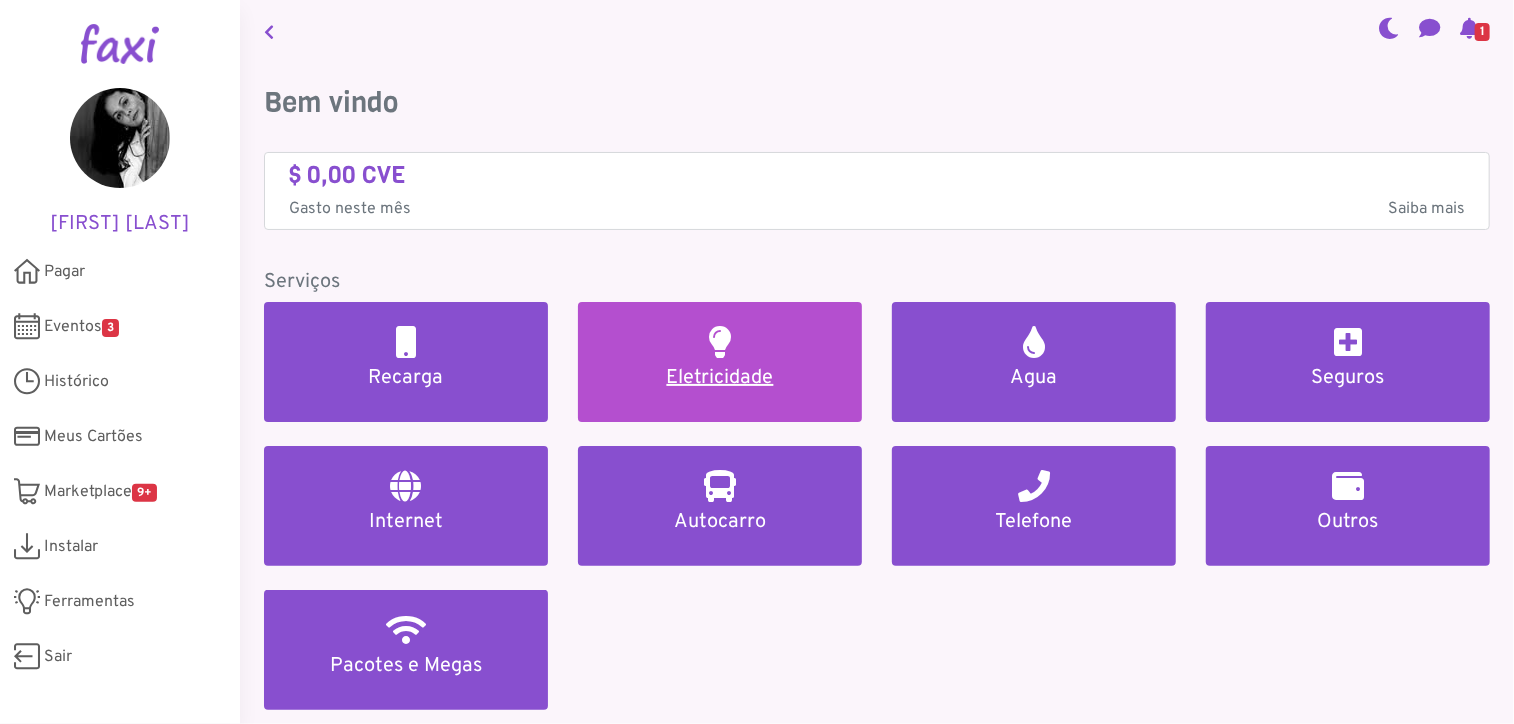 click on "Eletricidade" at bounding box center [720, 378] 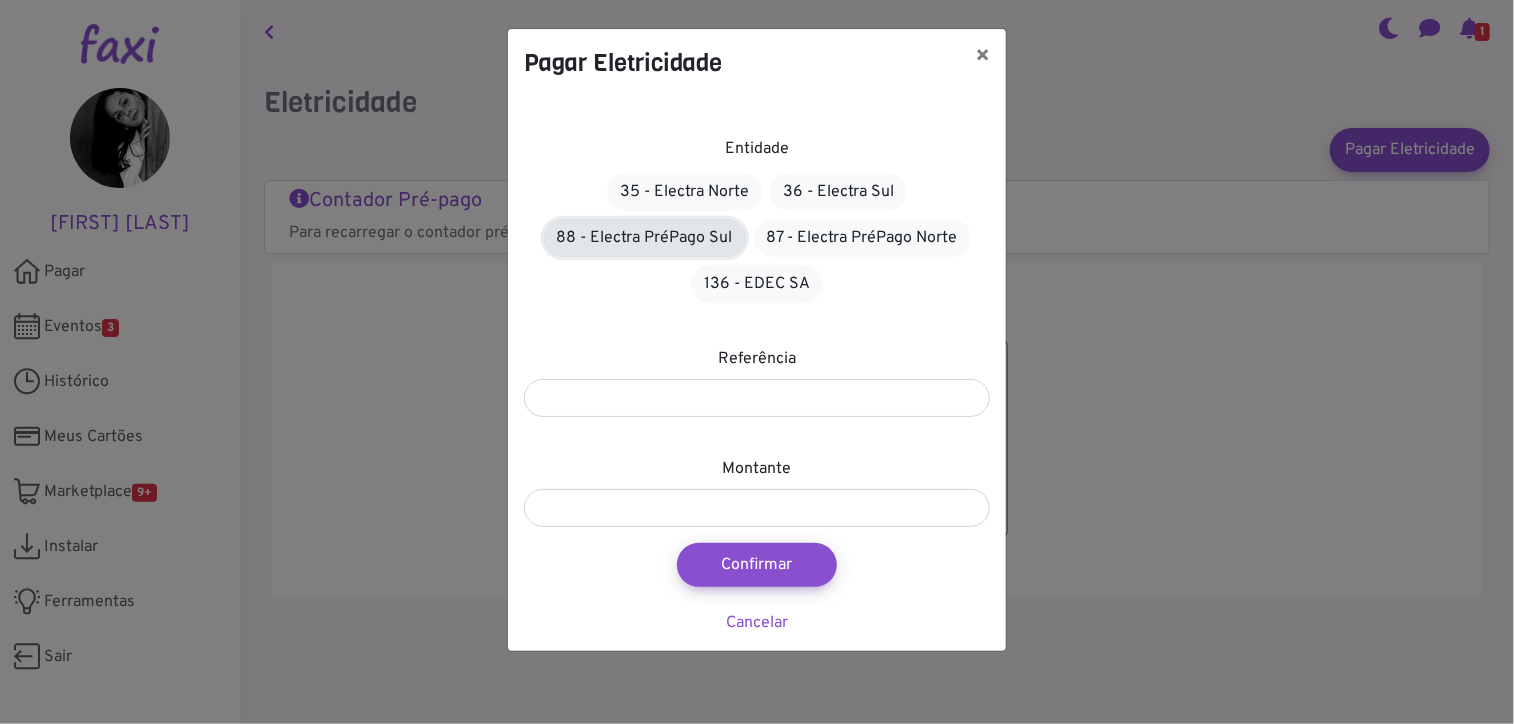 click on "88
-
Electra PréPago Sul" at bounding box center (645, 238) 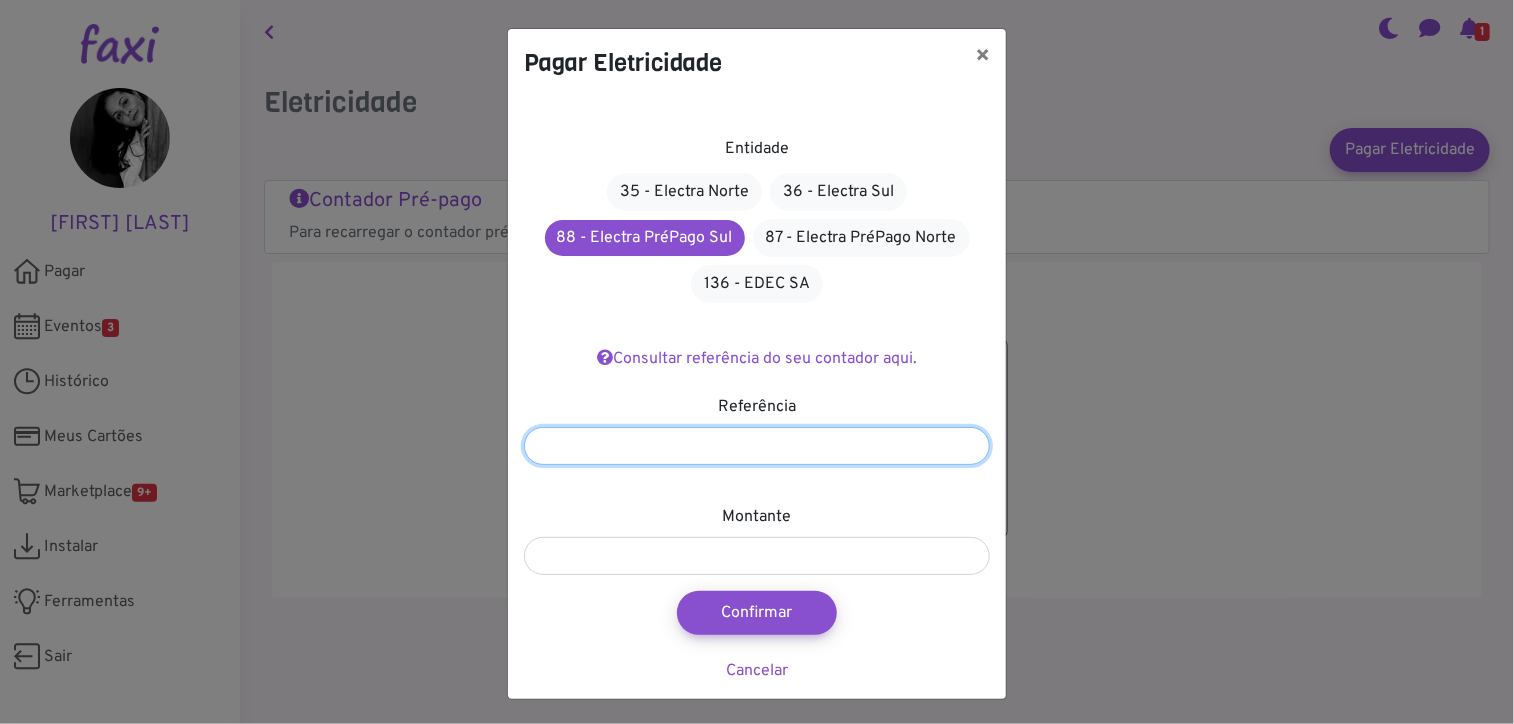 click at bounding box center (757, 446) 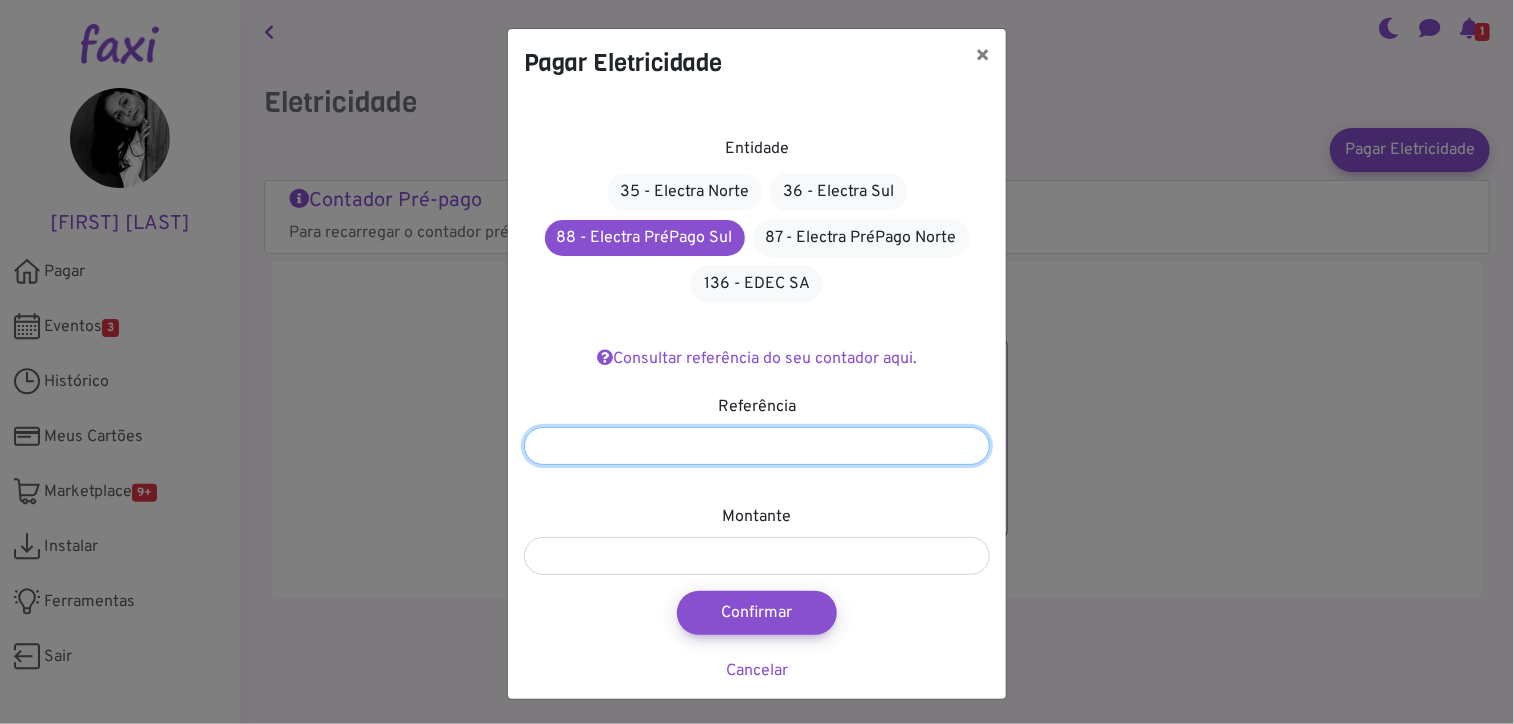 type on "*******" 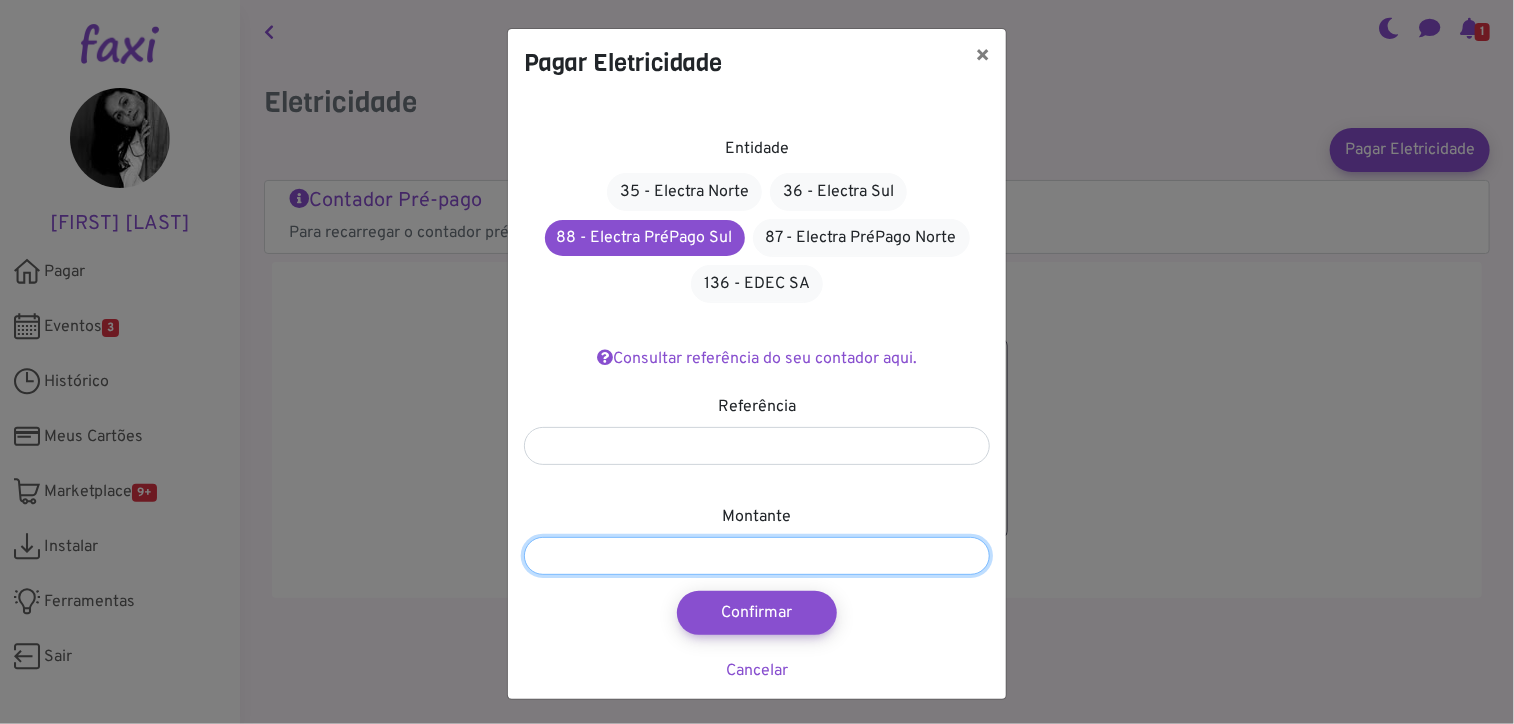 click at bounding box center (757, 556) 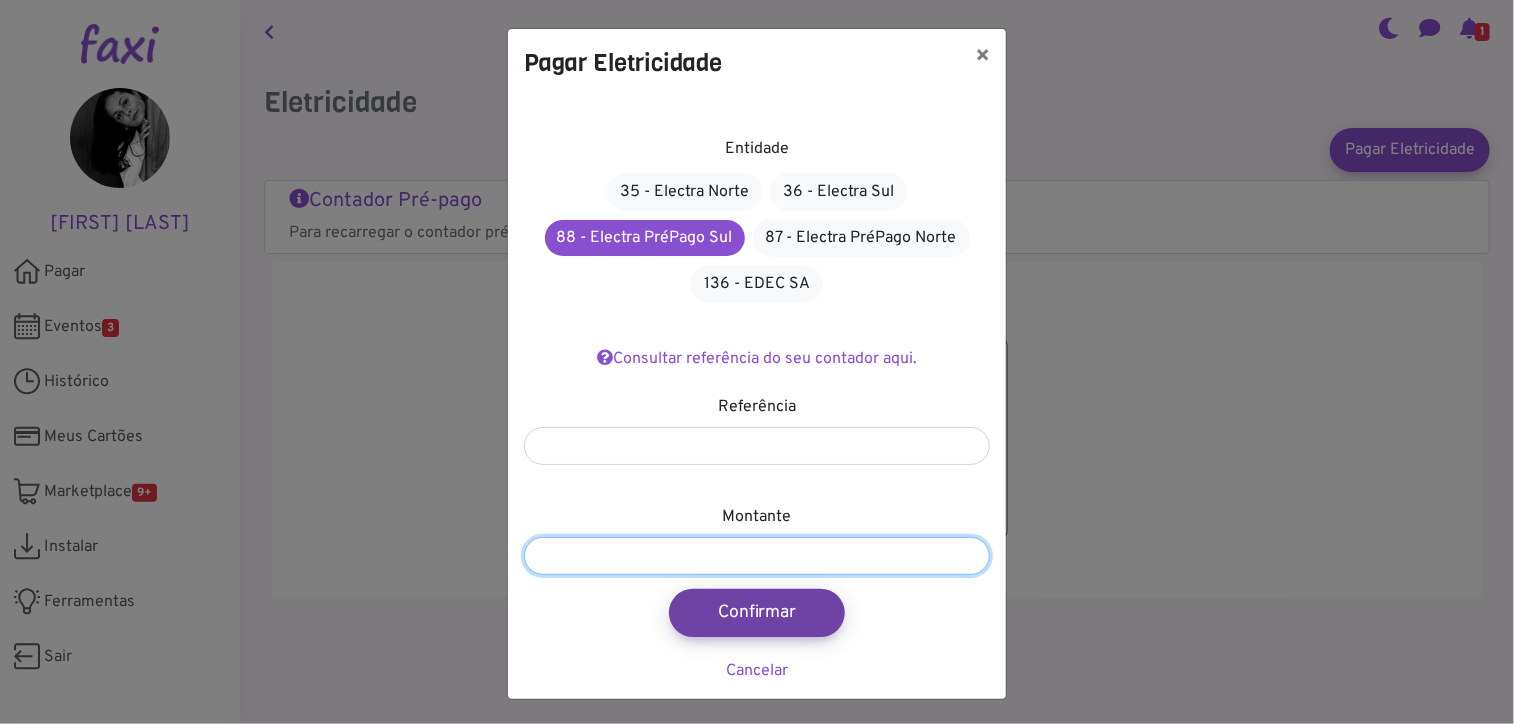 type on "***" 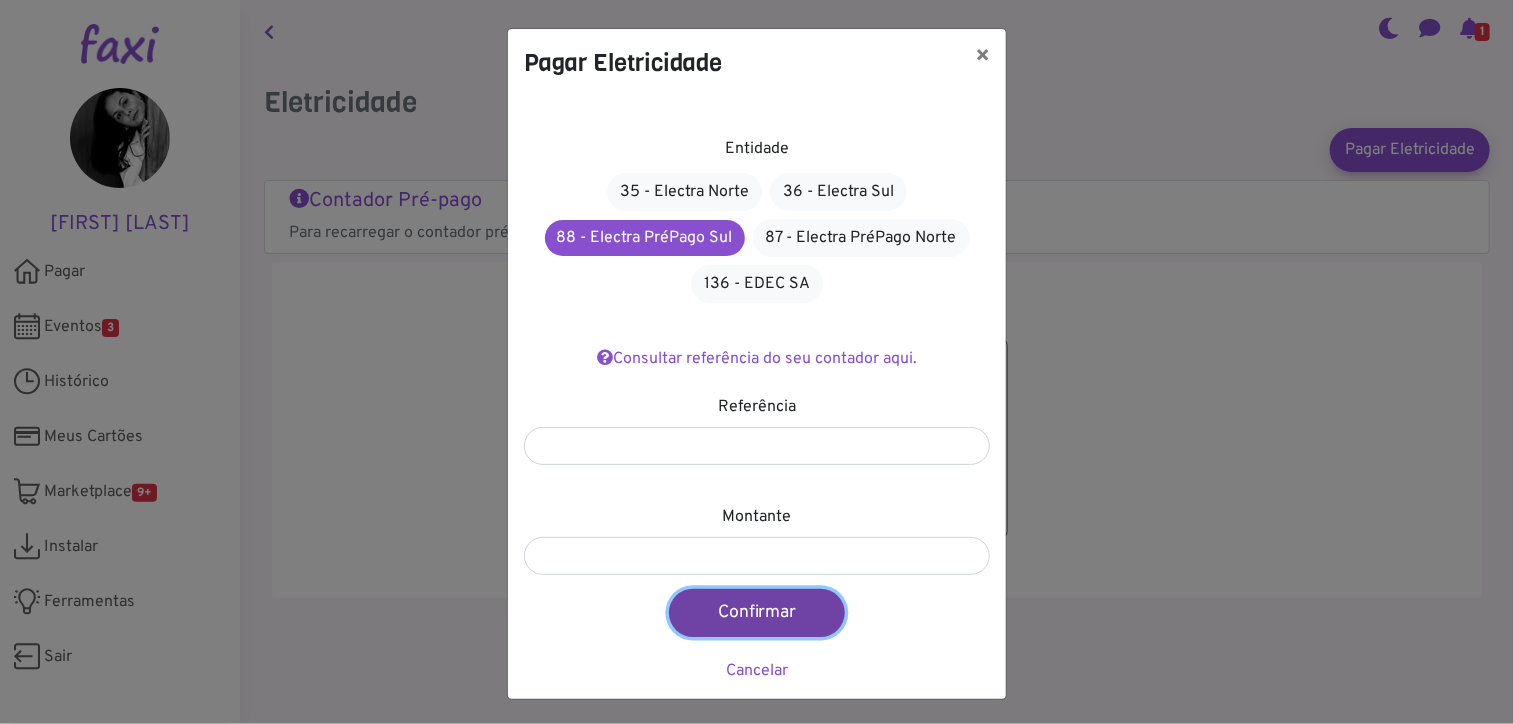 click on "Confirmar" at bounding box center [757, 613] 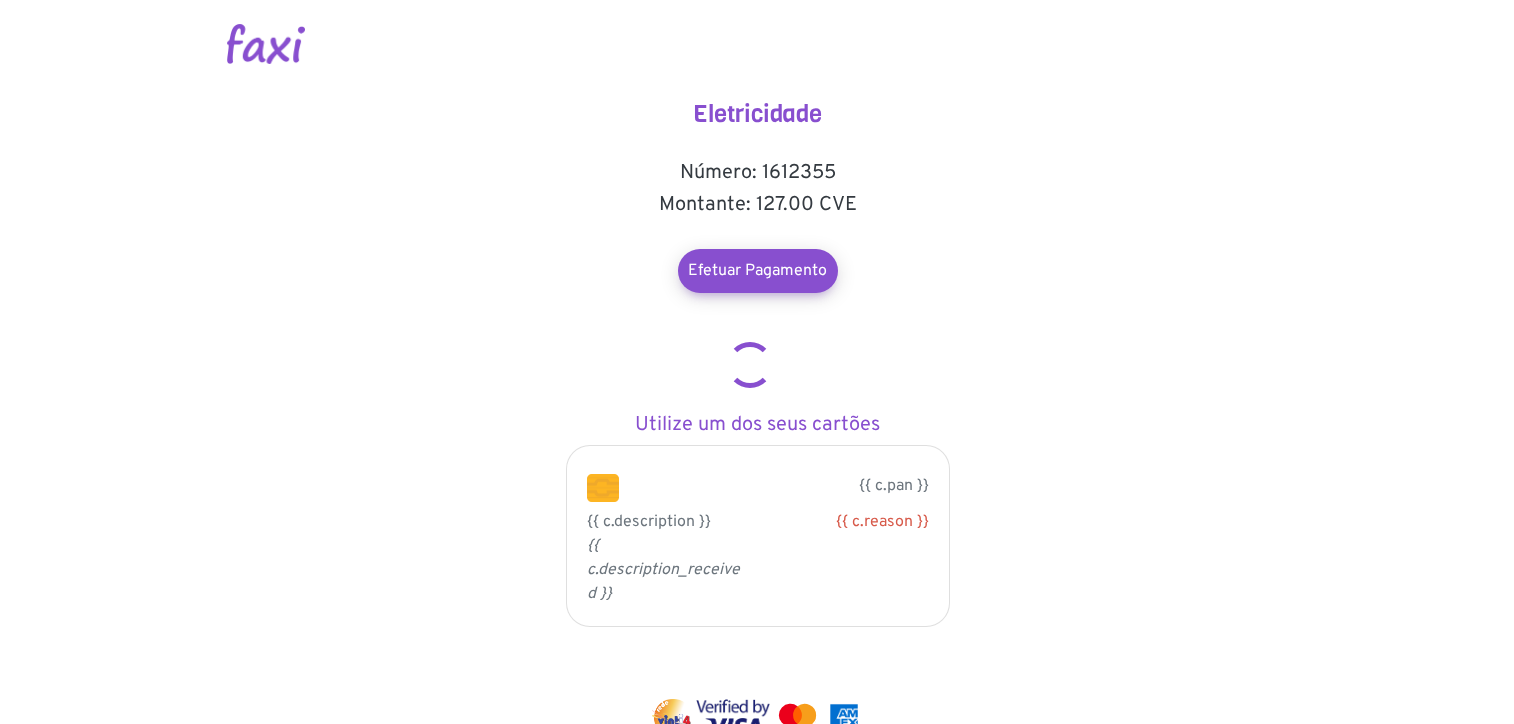 scroll, scrollTop: 0, scrollLeft: 0, axis: both 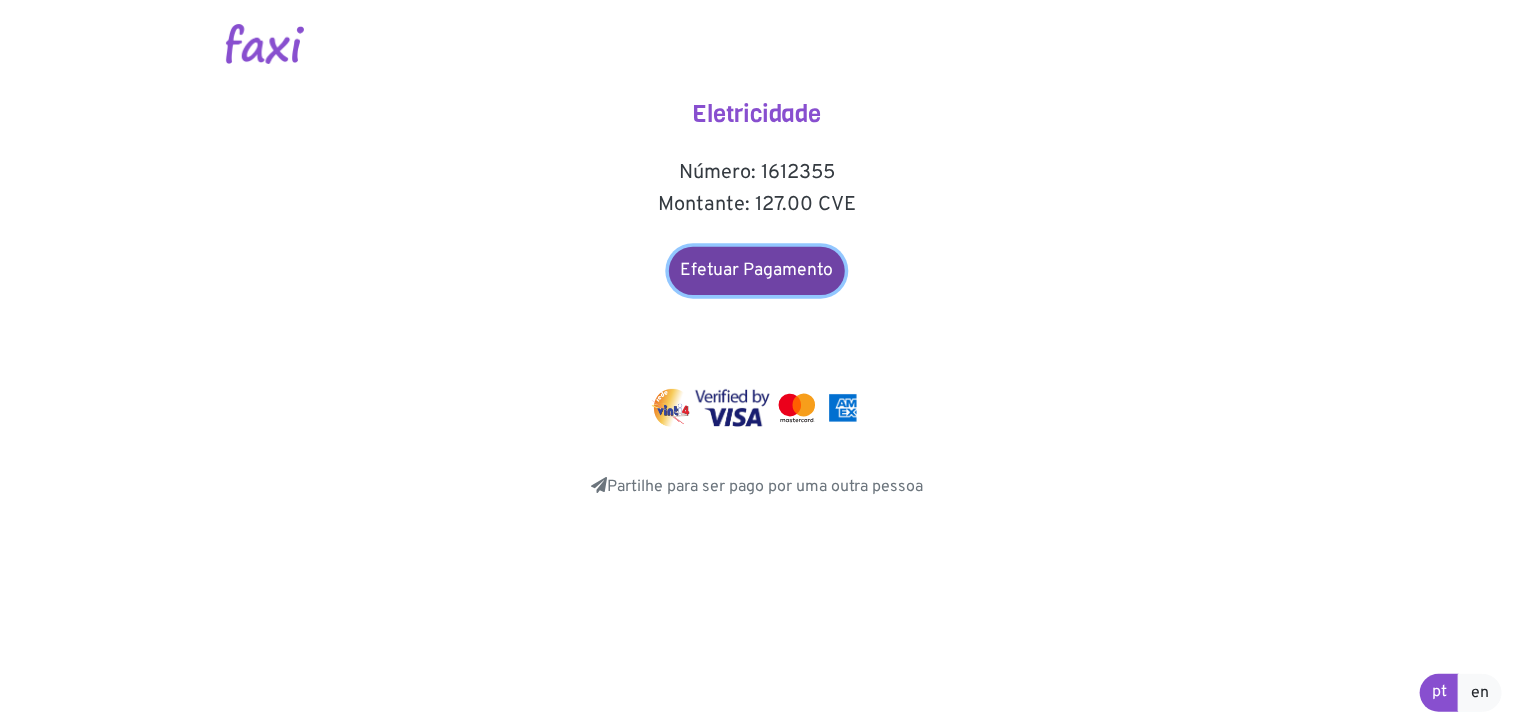 click on "Efetuar Pagamento" at bounding box center (757, 271) 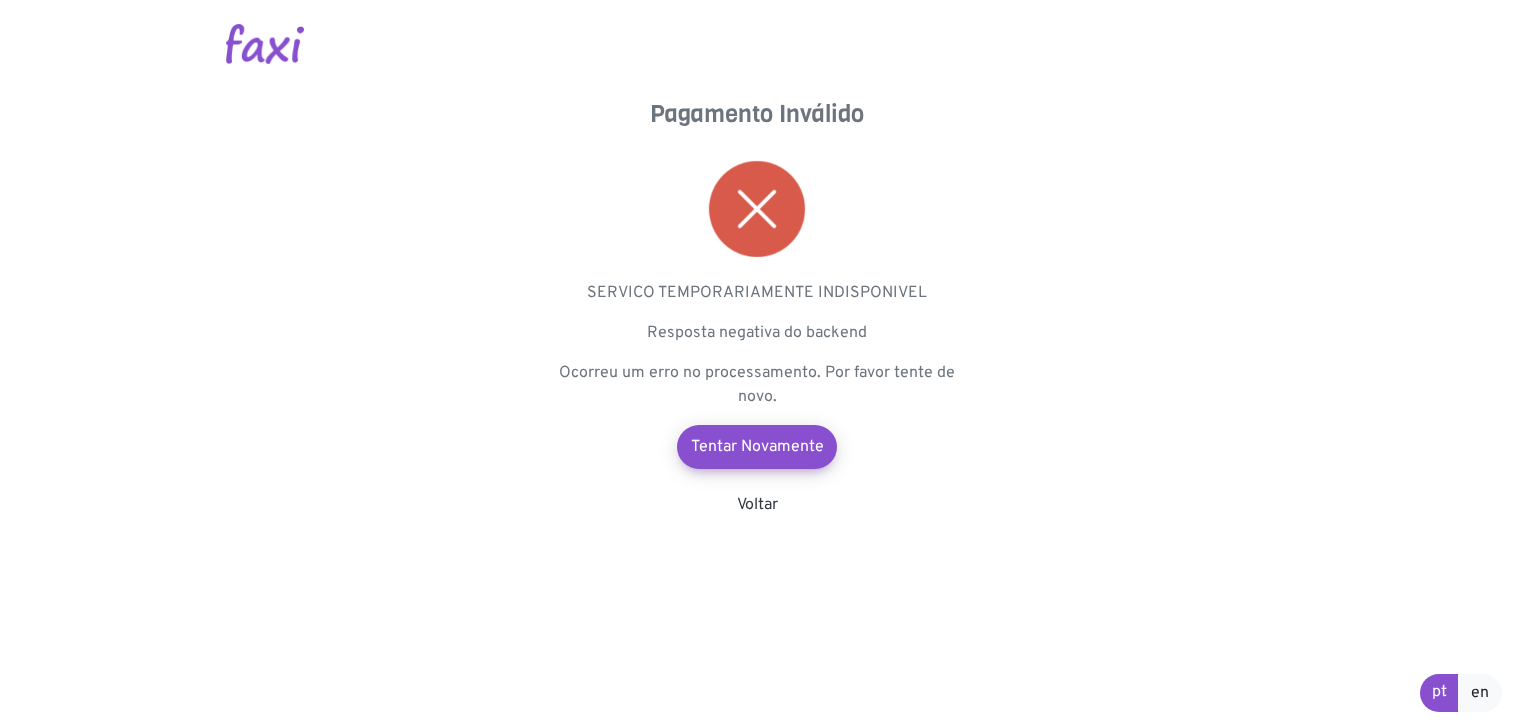 scroll, scrollTop: 0, scrollLeft: 0, axis: both 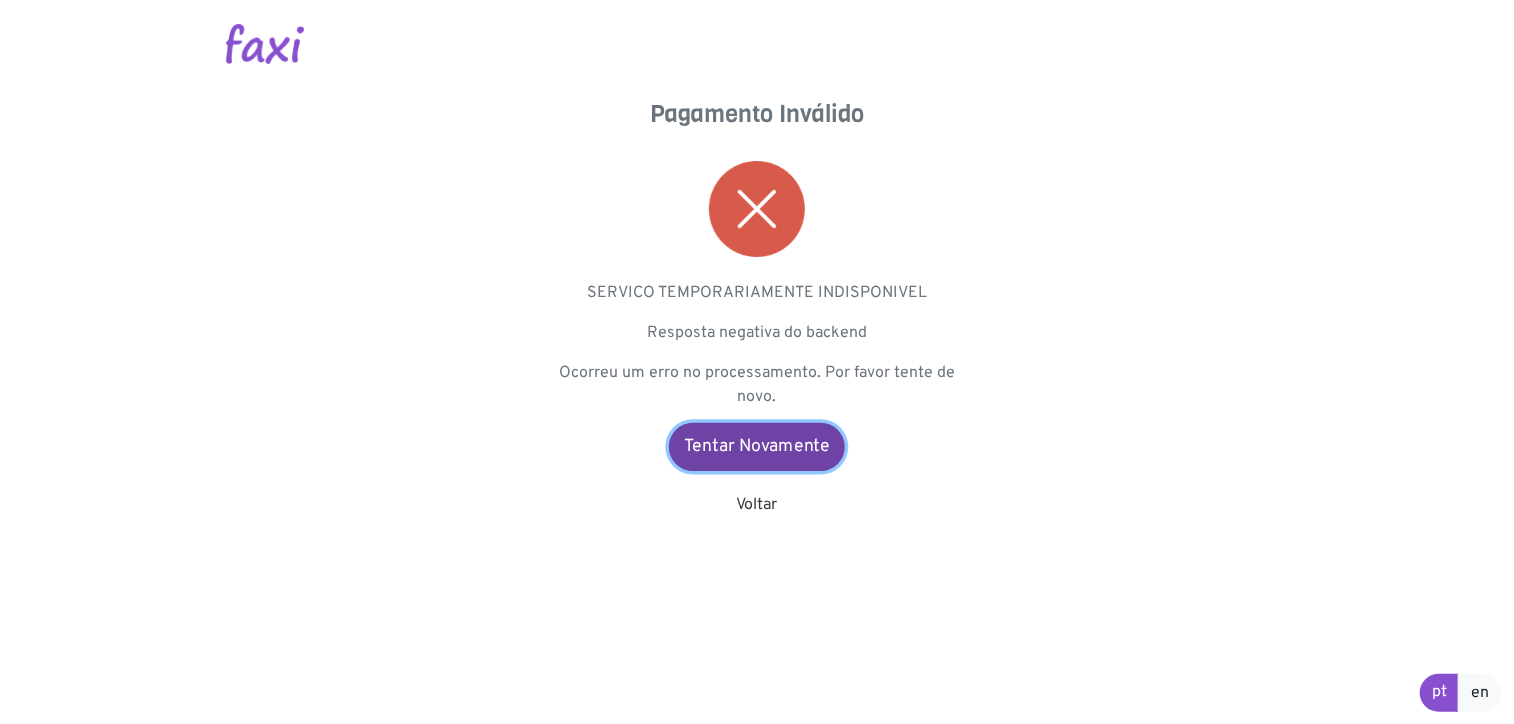 click on "Tentar Novamente" at bounding box center (757, 447) 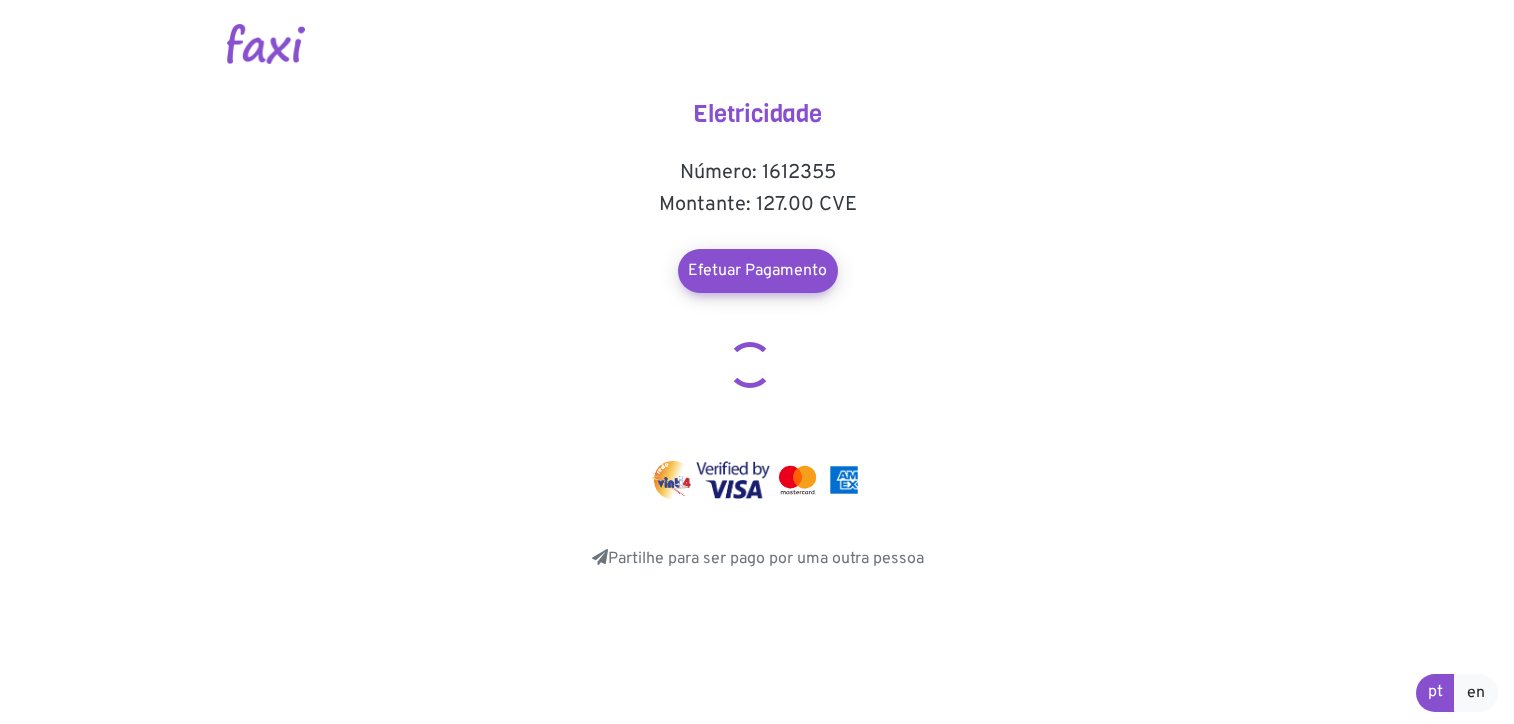 scroll, scrollTop: 0, scrollLeft: 0, axis: both 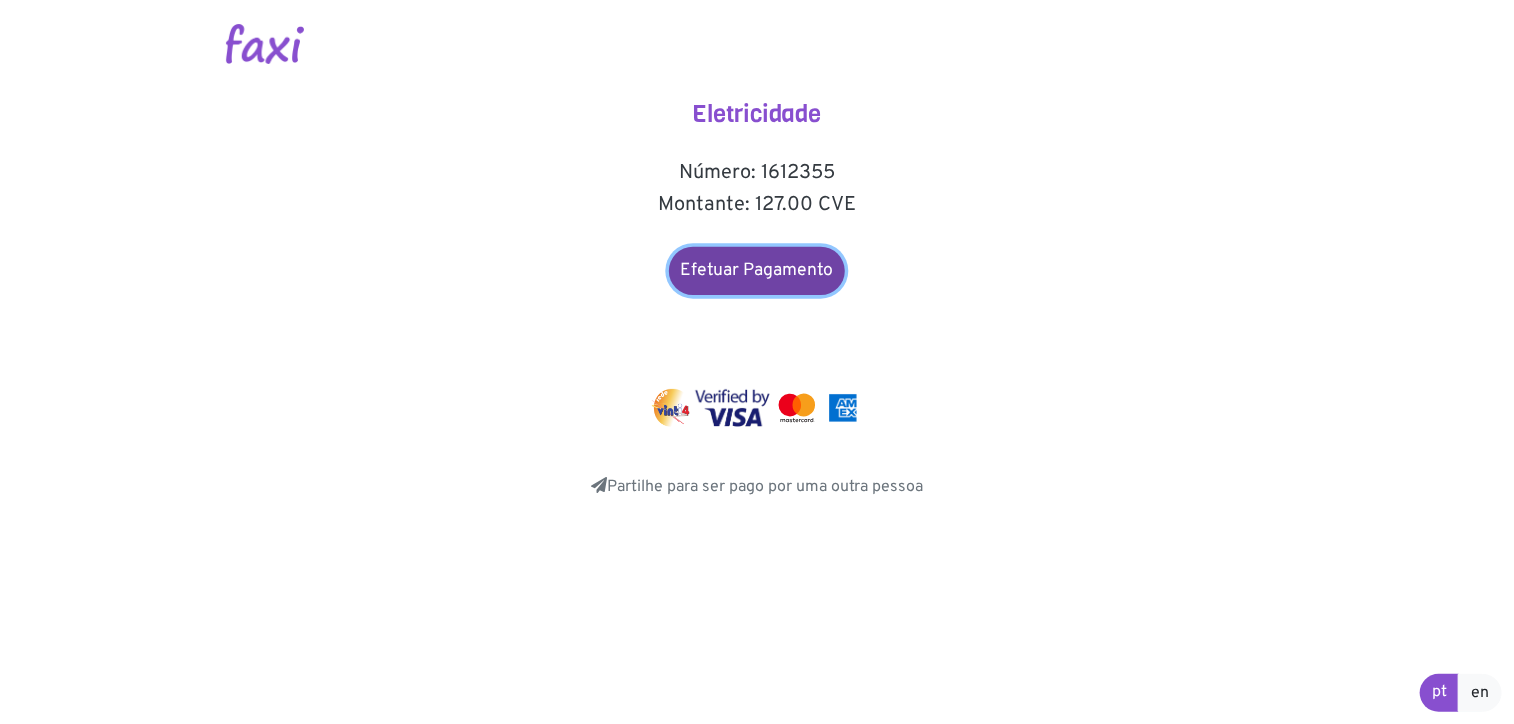 click on "Efetuar Pagamento" at bounding box center (757, 271) 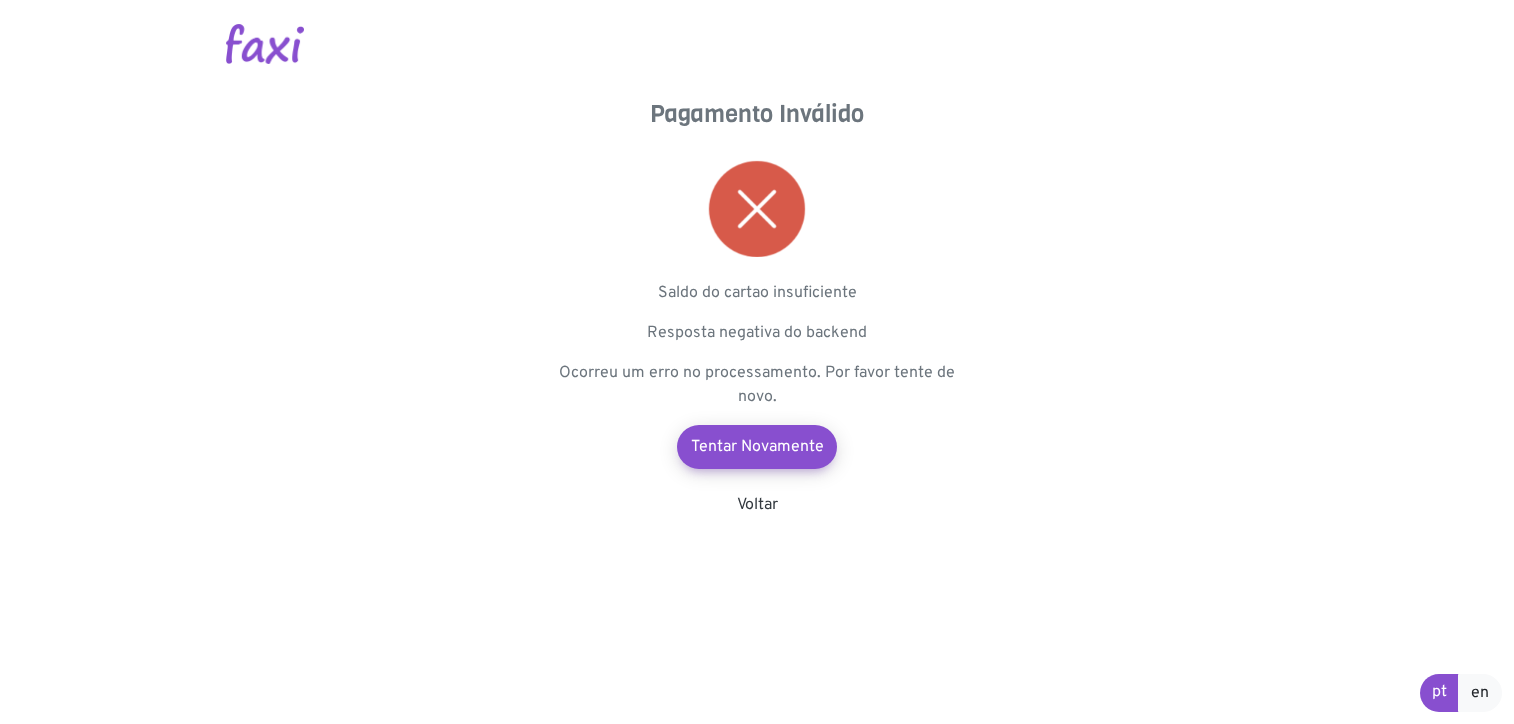 scroll, scrollTop: 0, scrollLeft: 0, axis: both 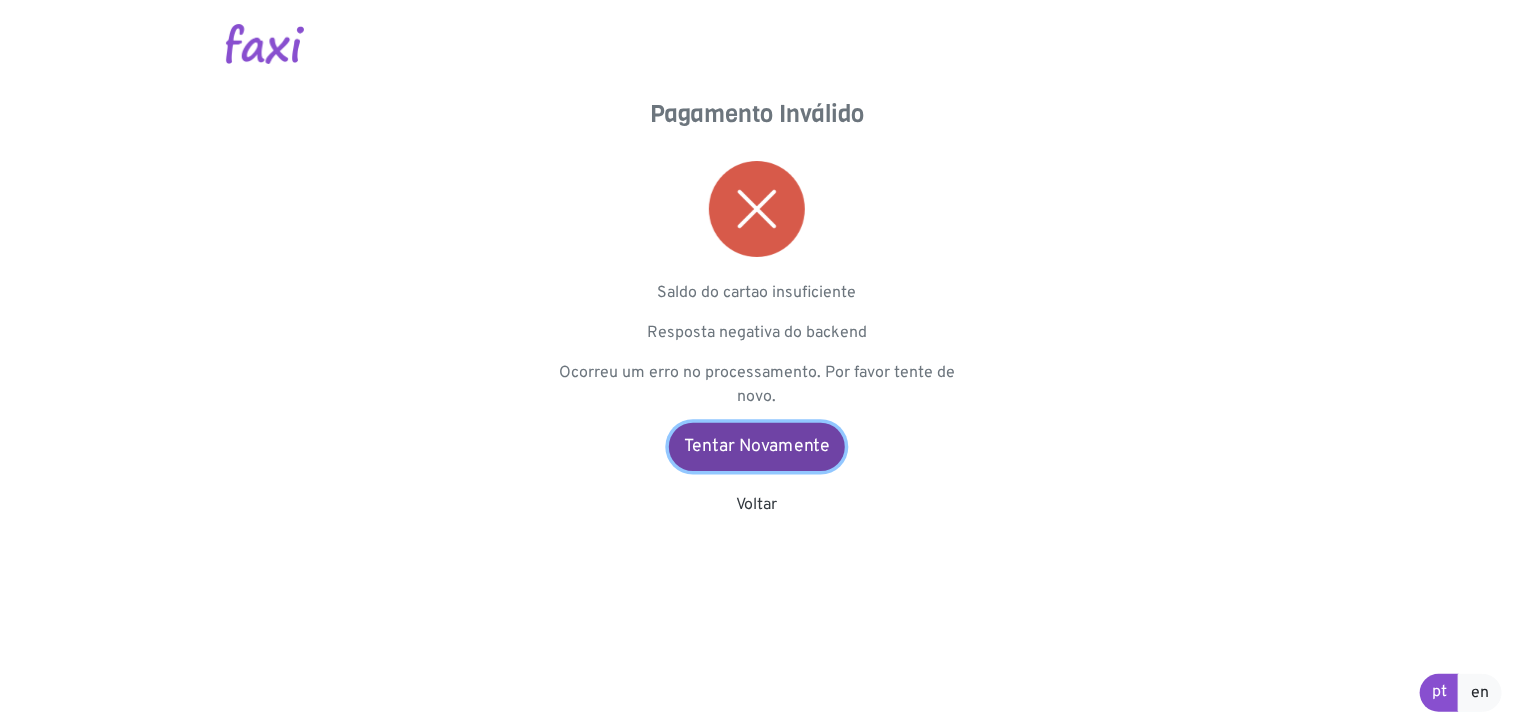 click on "Tentar Novamente" at bounding box center (757, 447) 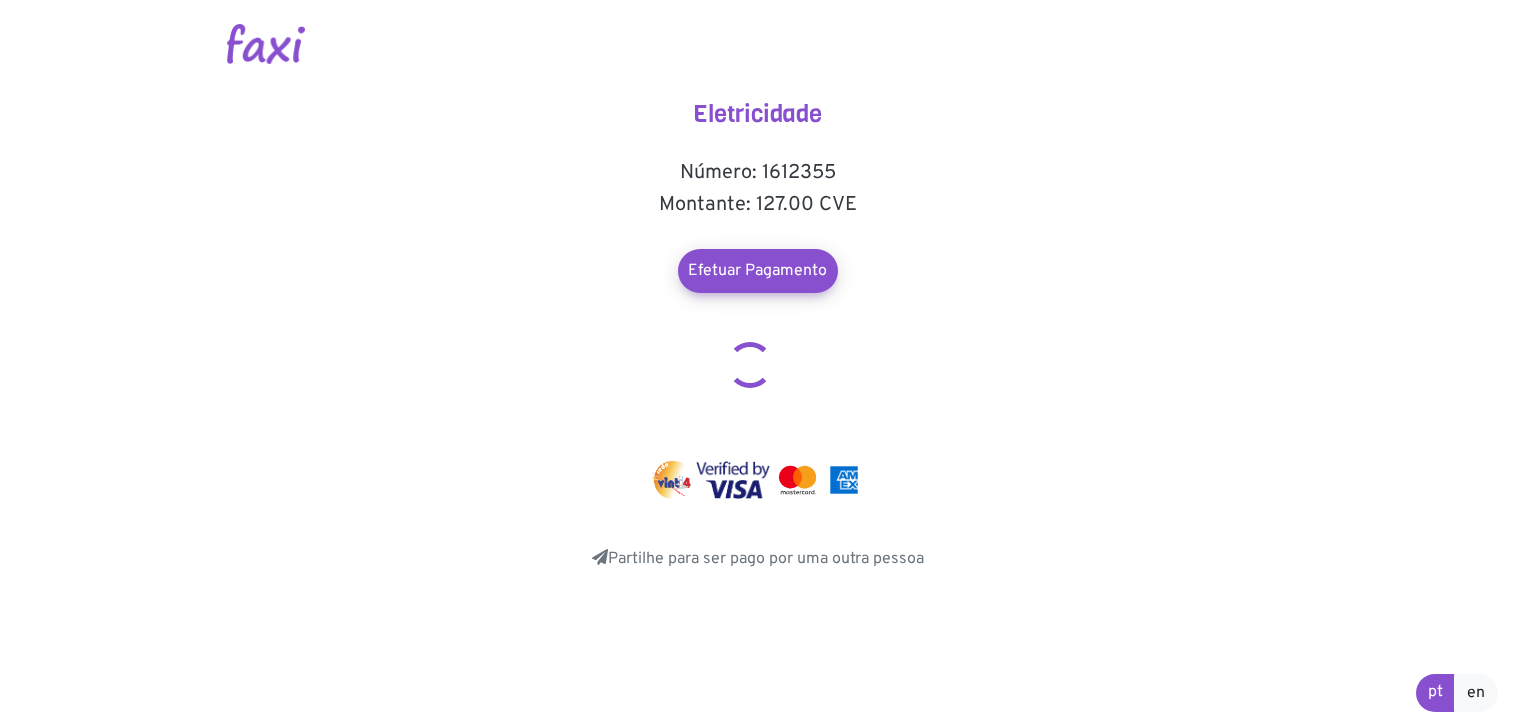 scroll, scrollTop: 0, scrollLeft: 0, axis: both 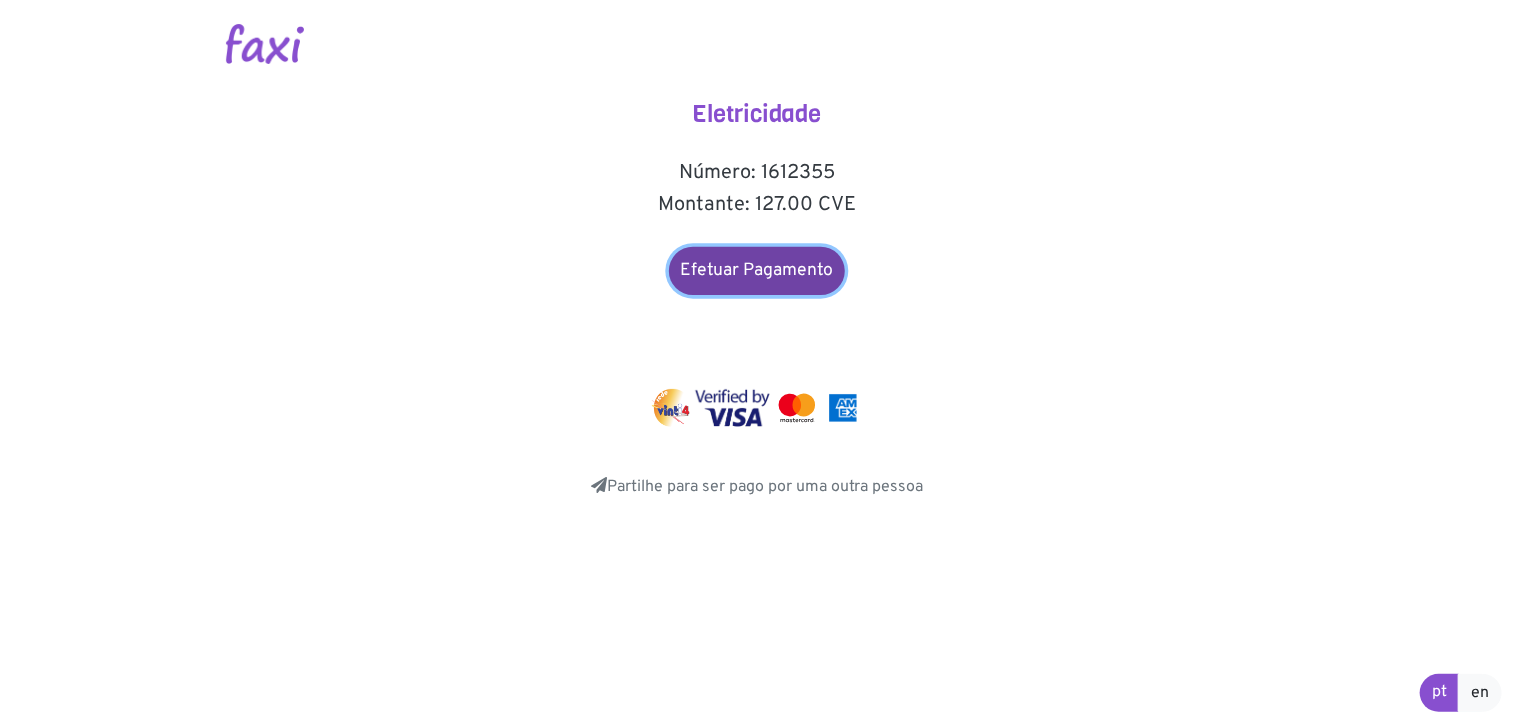 click on "Efetuar Pagamento" at bounding box center (757, 271) 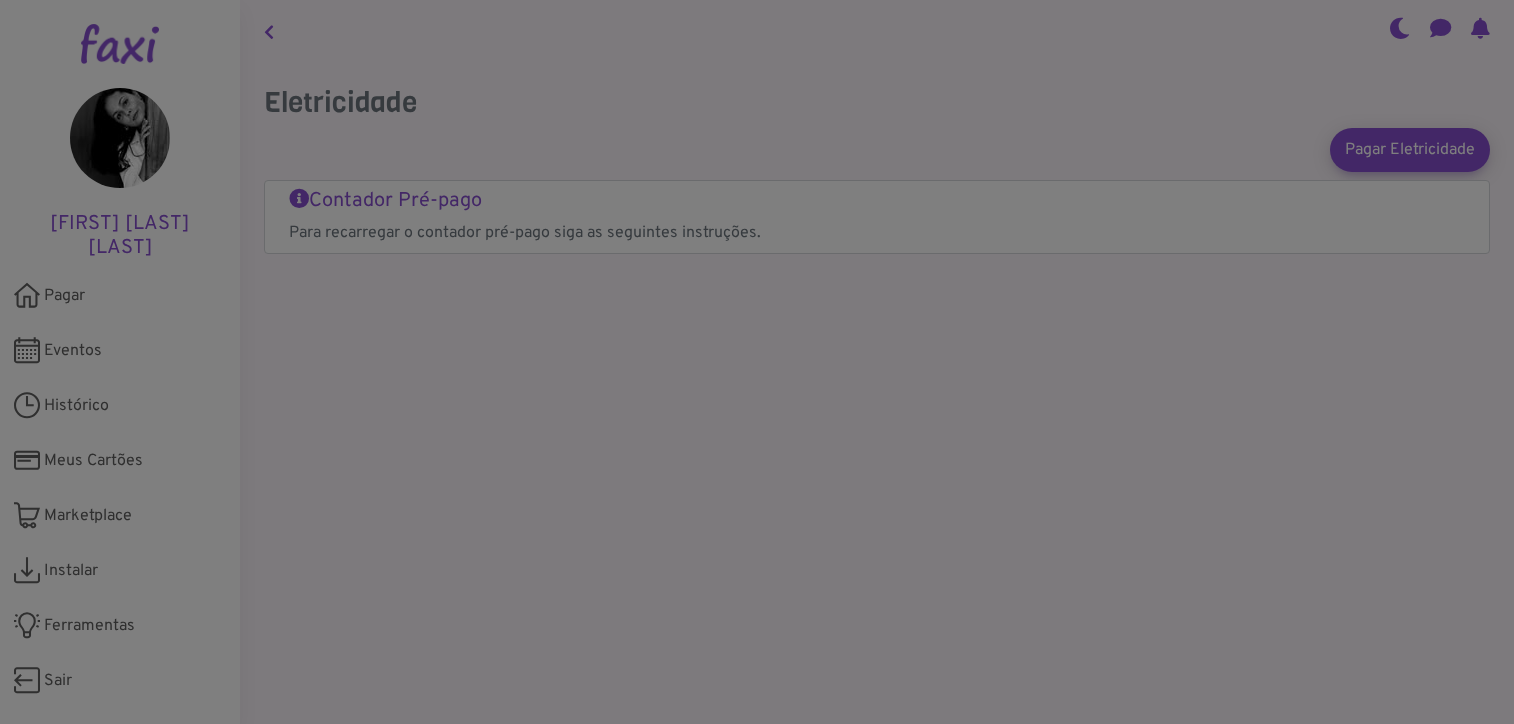 scroll, scrollTop: 0, scrollLeft: 0, axis: both 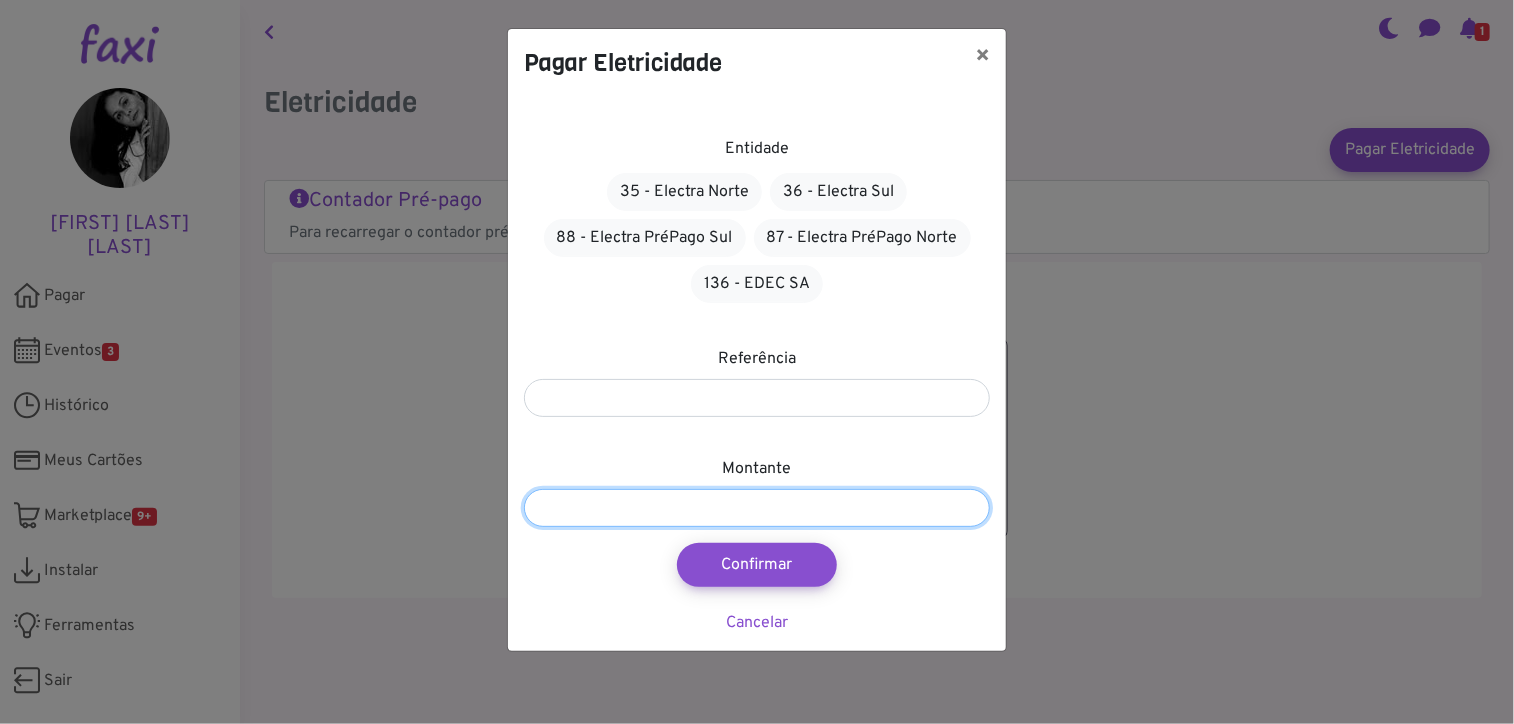 click at bounding box center [757, 508] 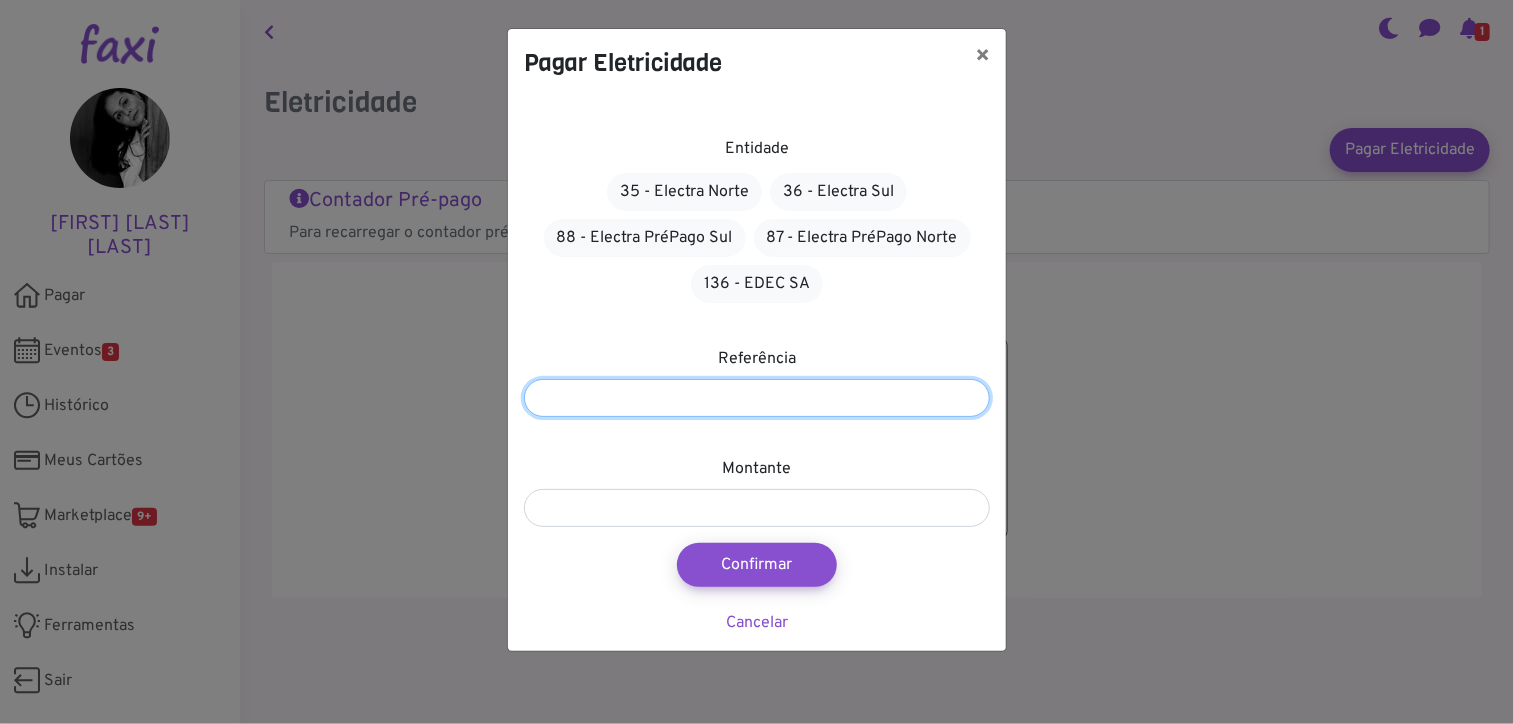 click at bounding box center (757, 398) 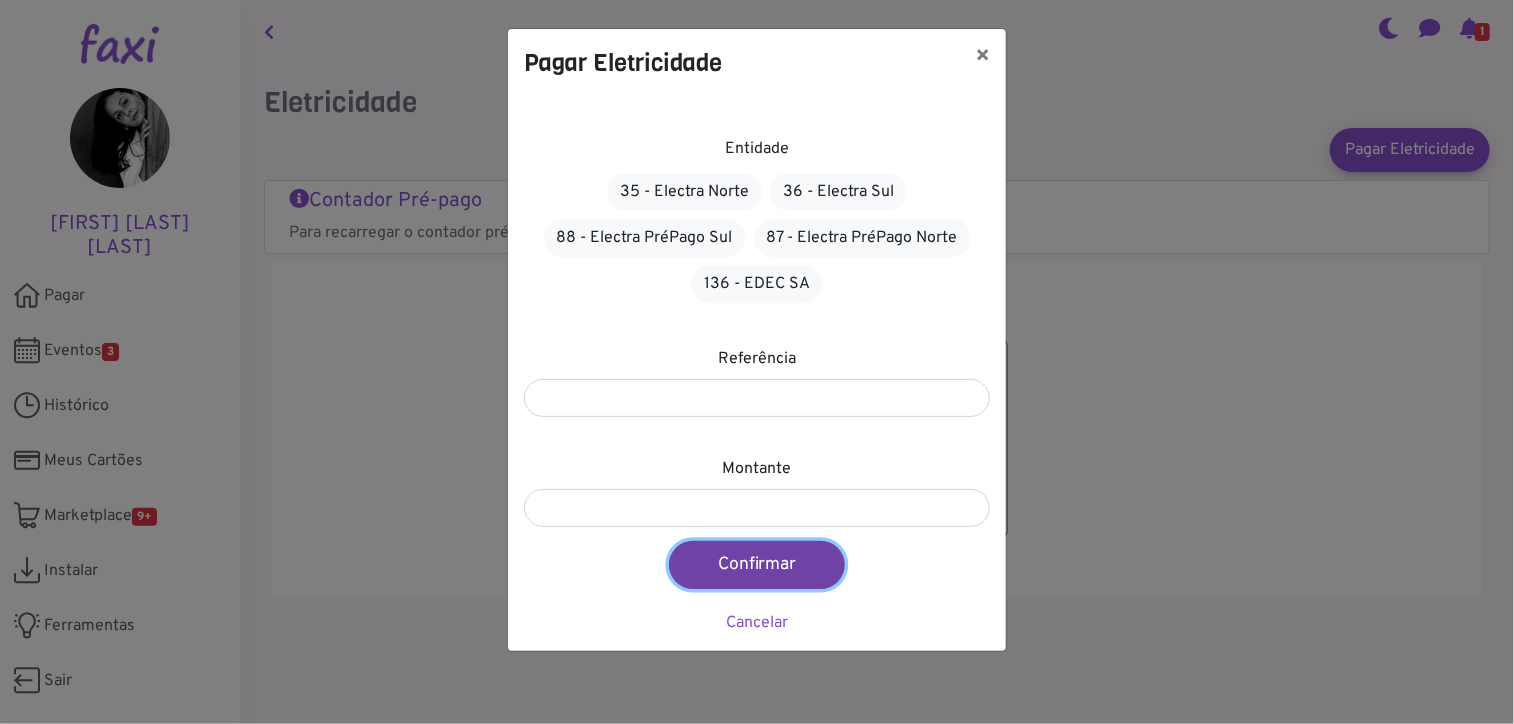 click on "Confirmar" at bounding box center [757, 565] 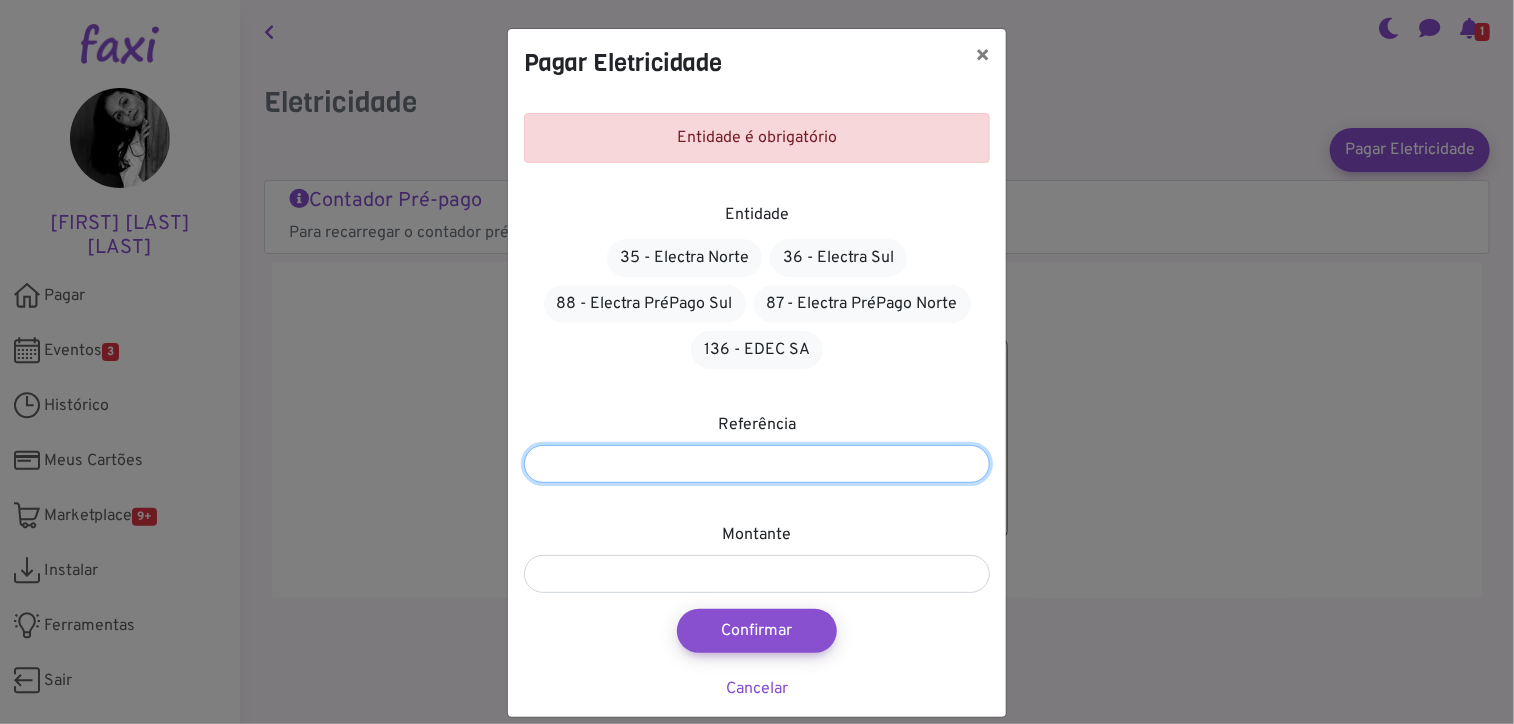 click on "*******" at bounding box center (757, 464) 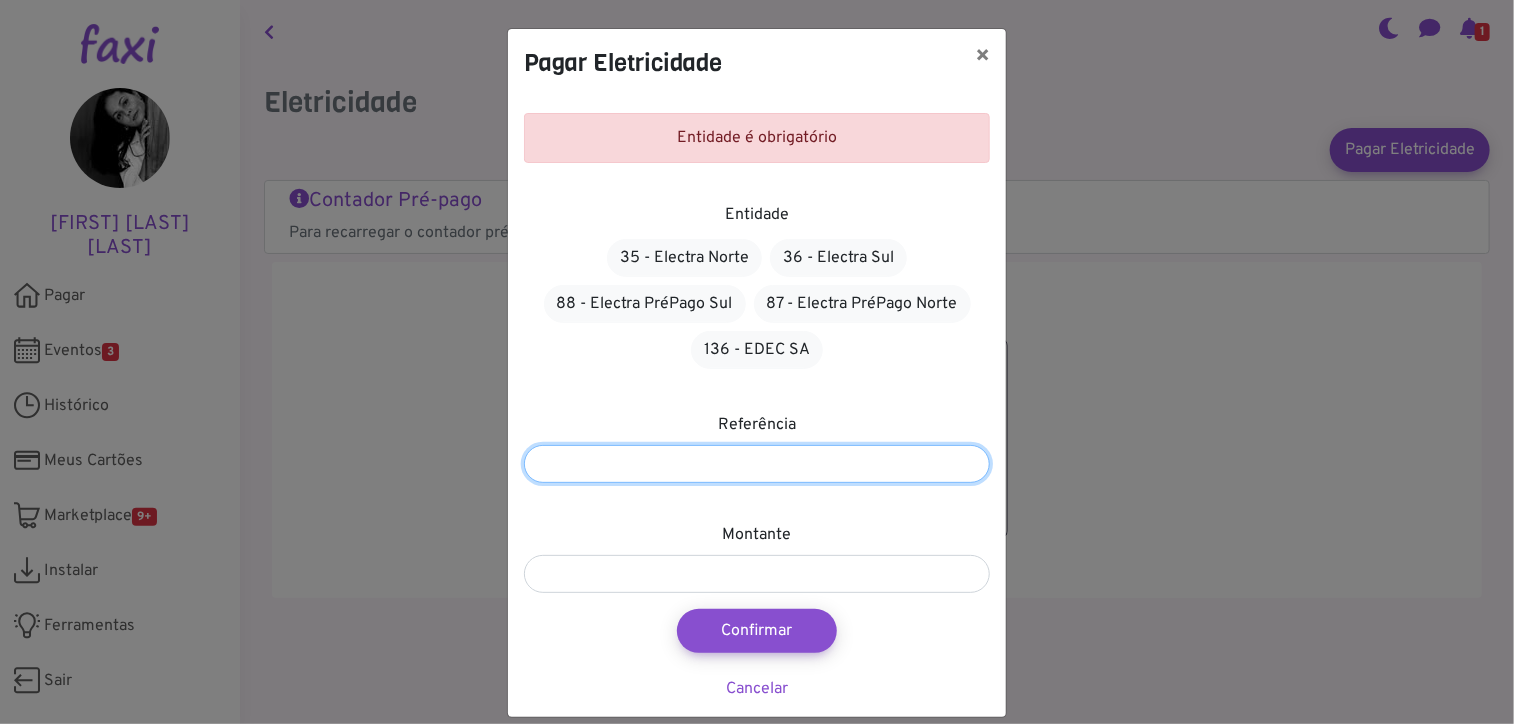 click on "*******" at bounding box center [757, 464] 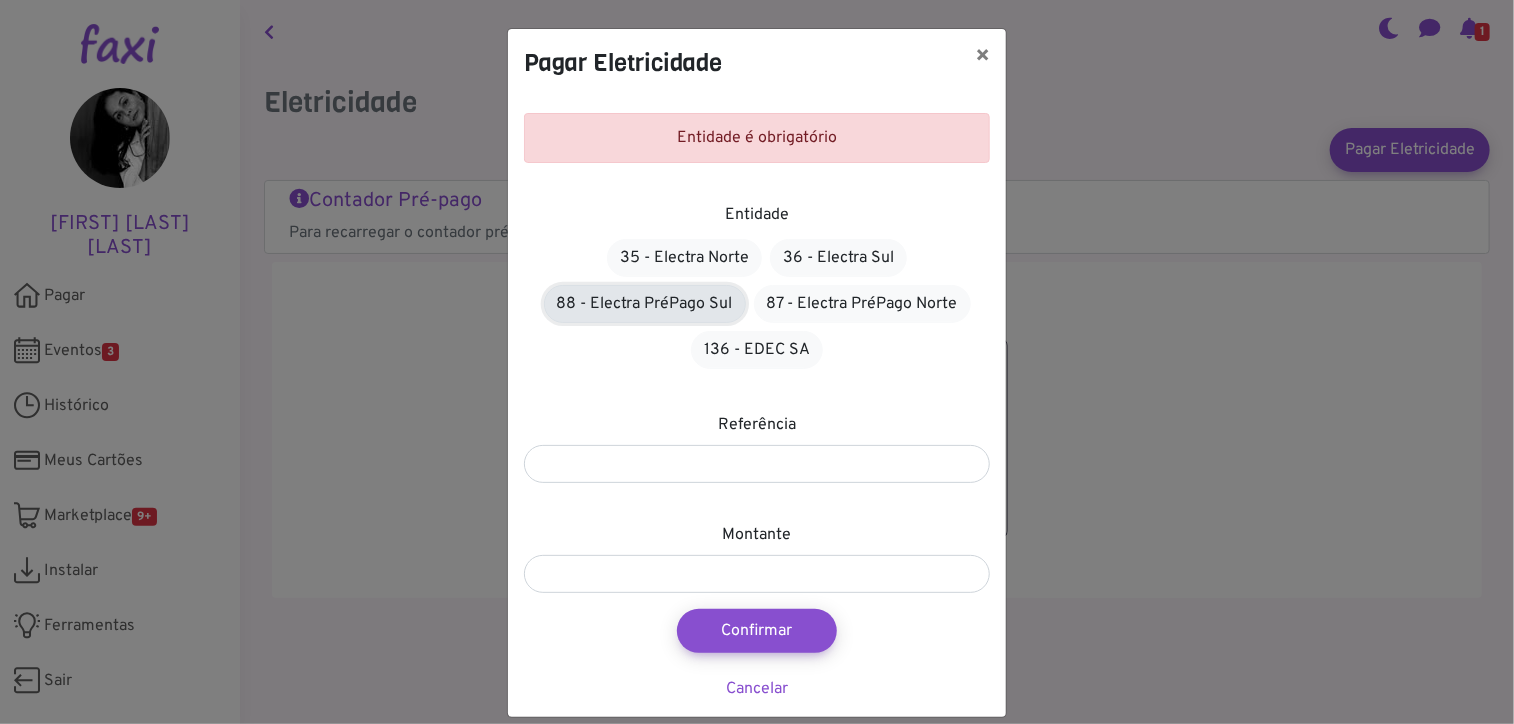 click on "88
-
Electra PréPago Sul" at bounding box center (645, 304) 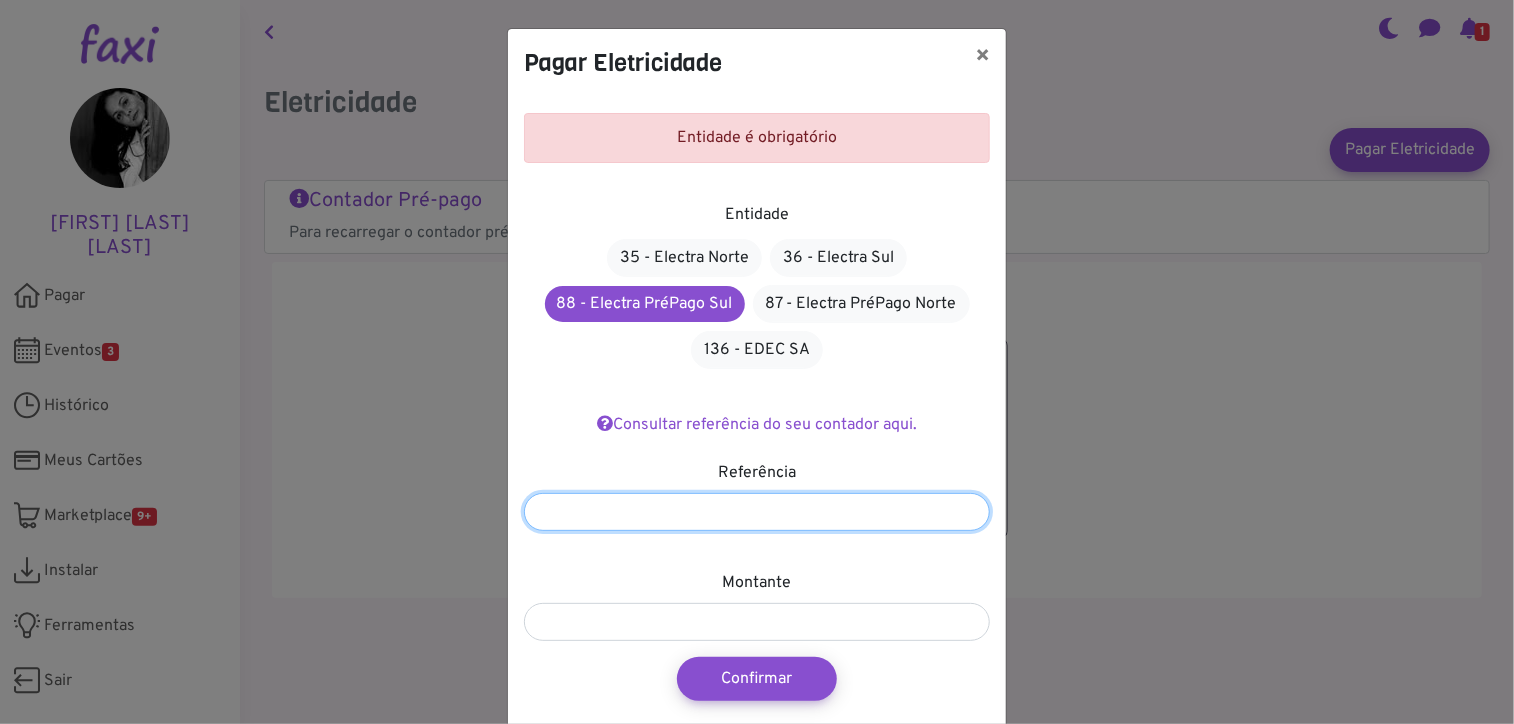 click at bounding box center (757, 512) 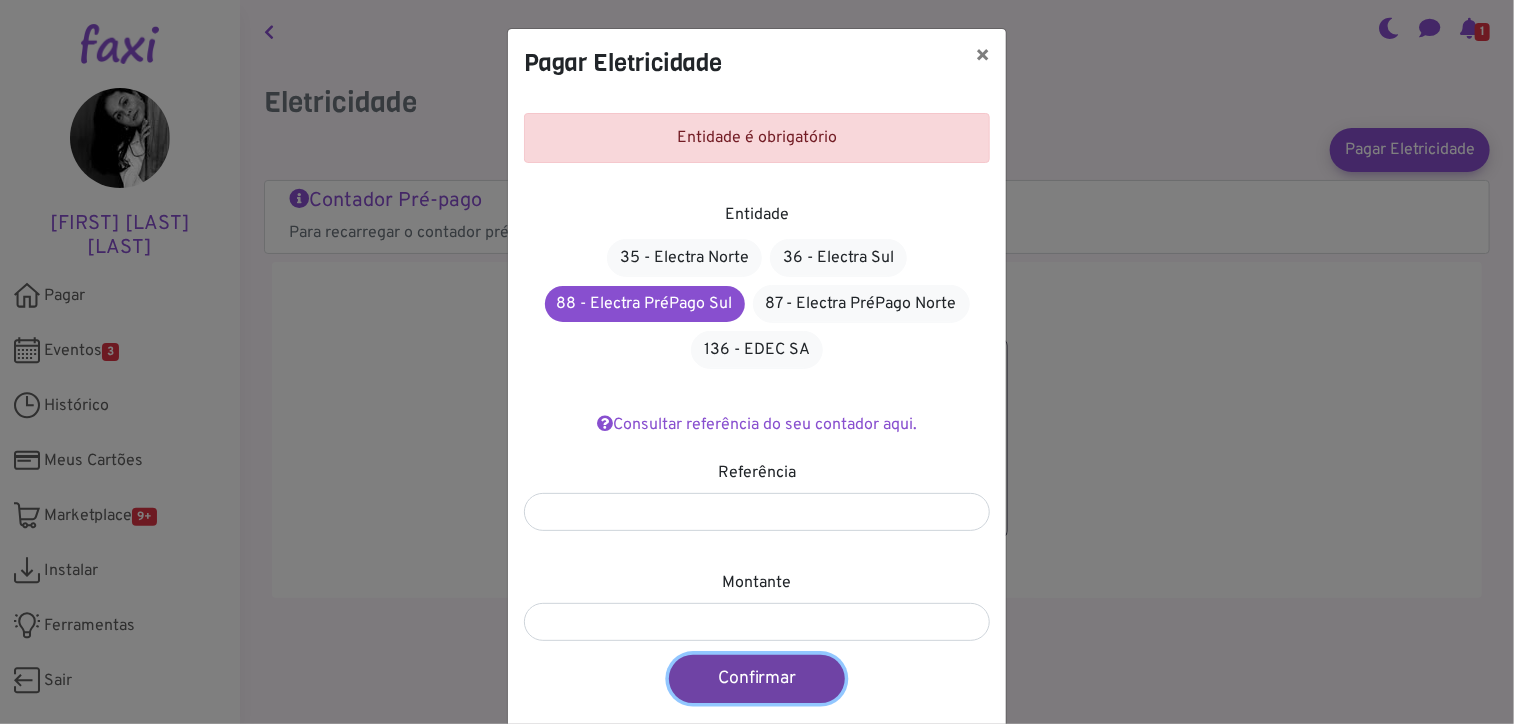 click on "Confirmar" at bounding box center [757, 679] 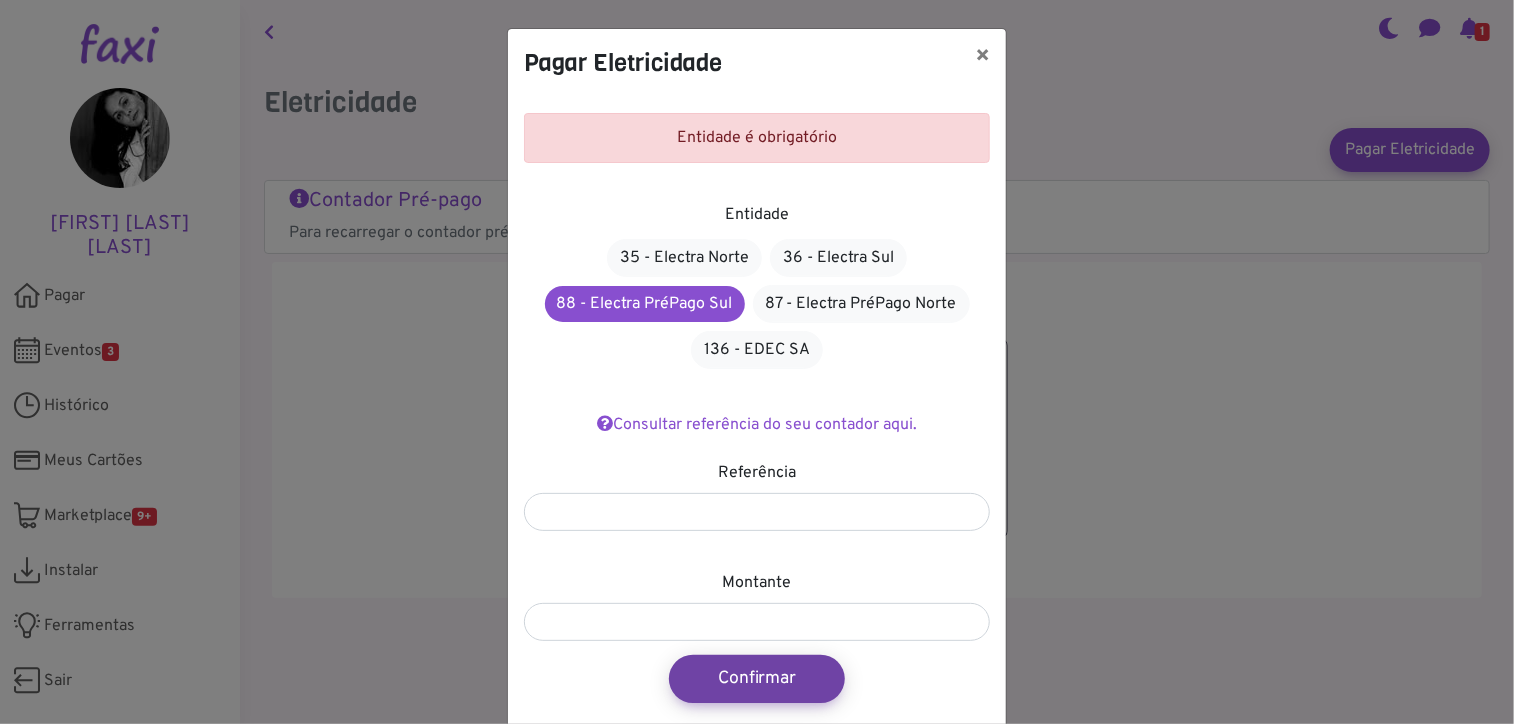 type on "***" 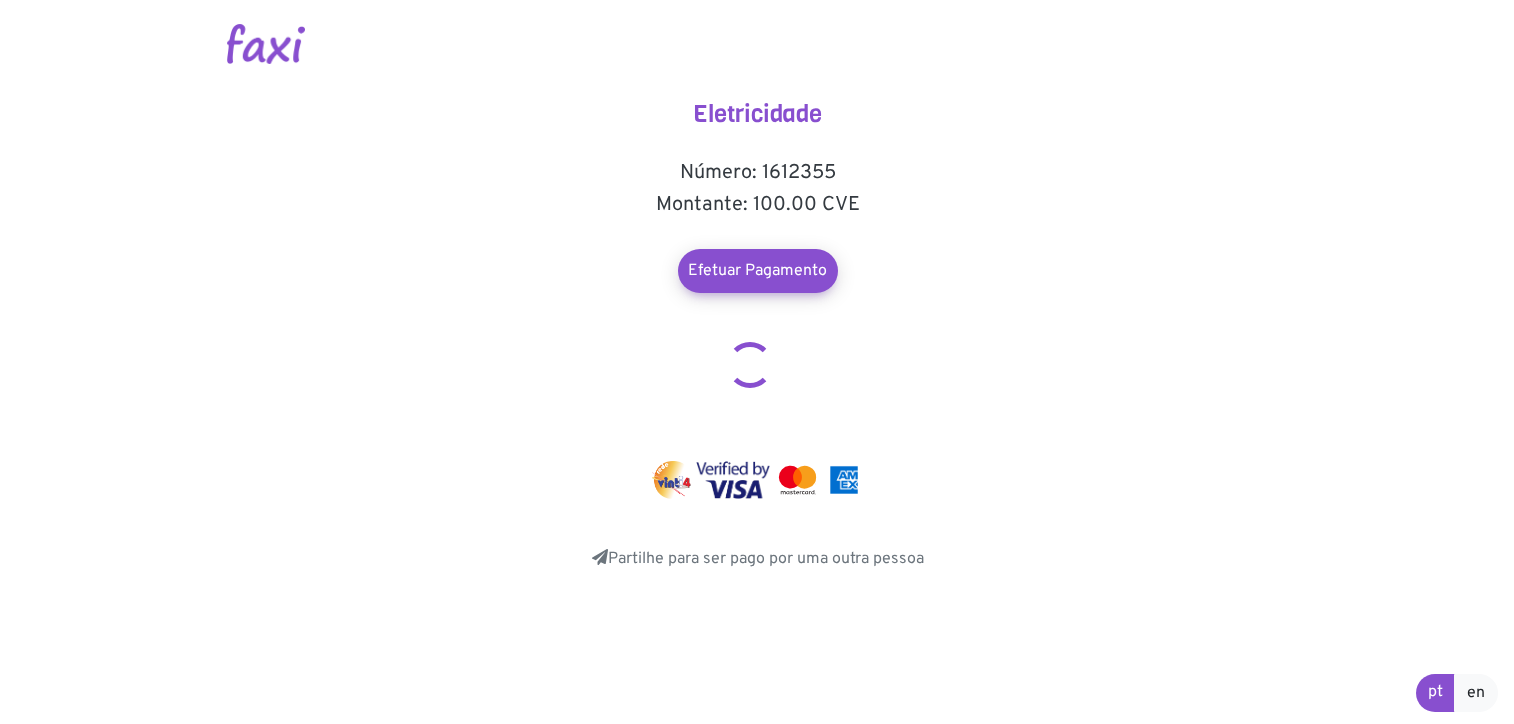 scroll, scrollTop: 0, scrollLeft: 0, axis: both 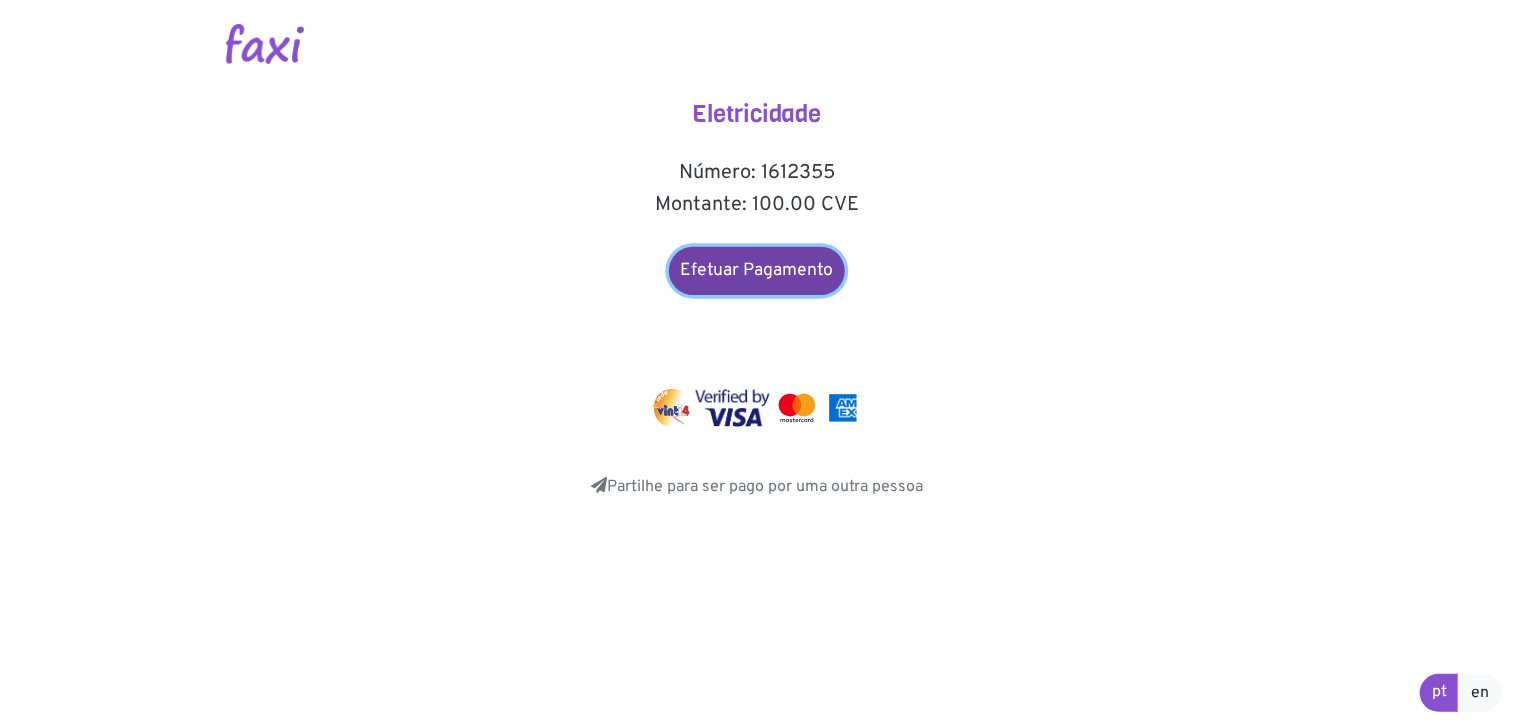 click on "Efetuar Pagamento" at bounding box center (757, 271) 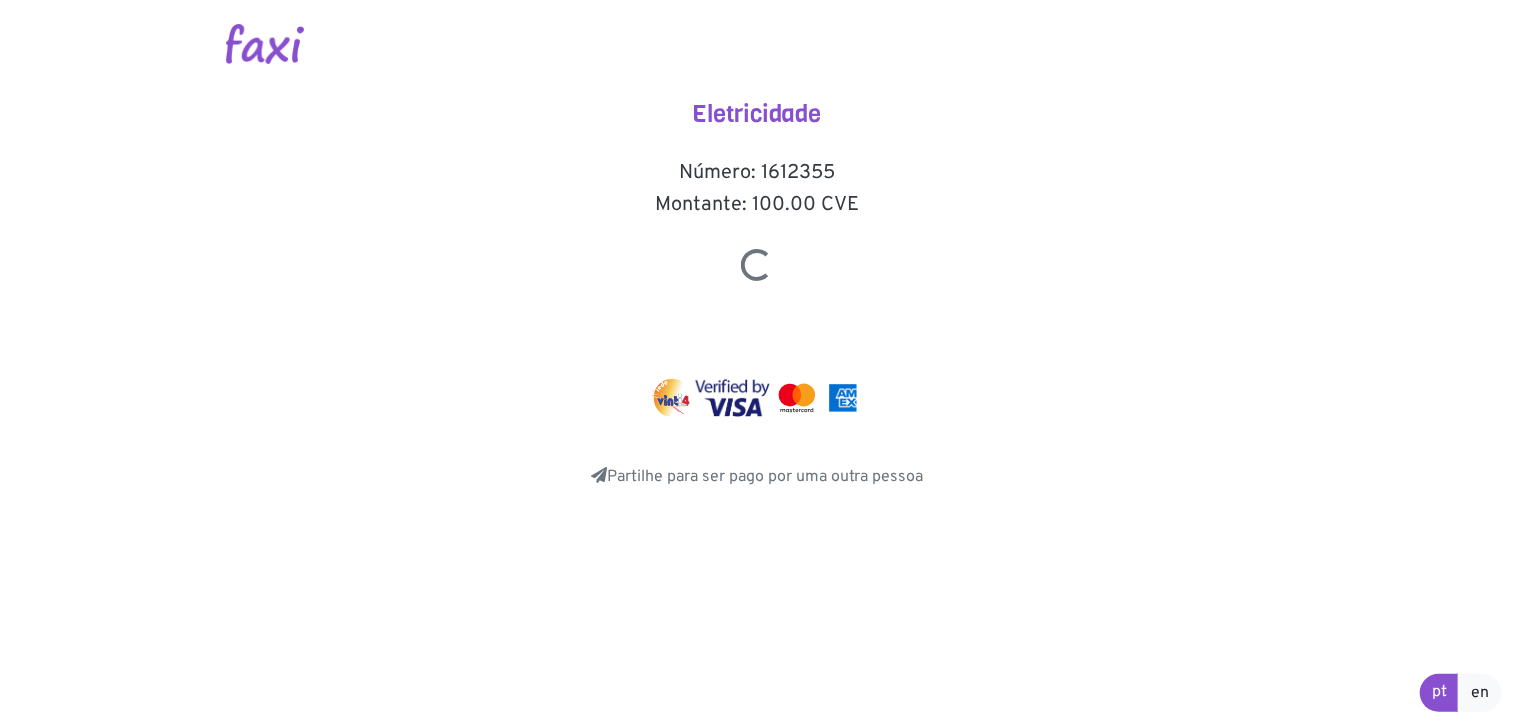 click at bounding box center [757, 265] 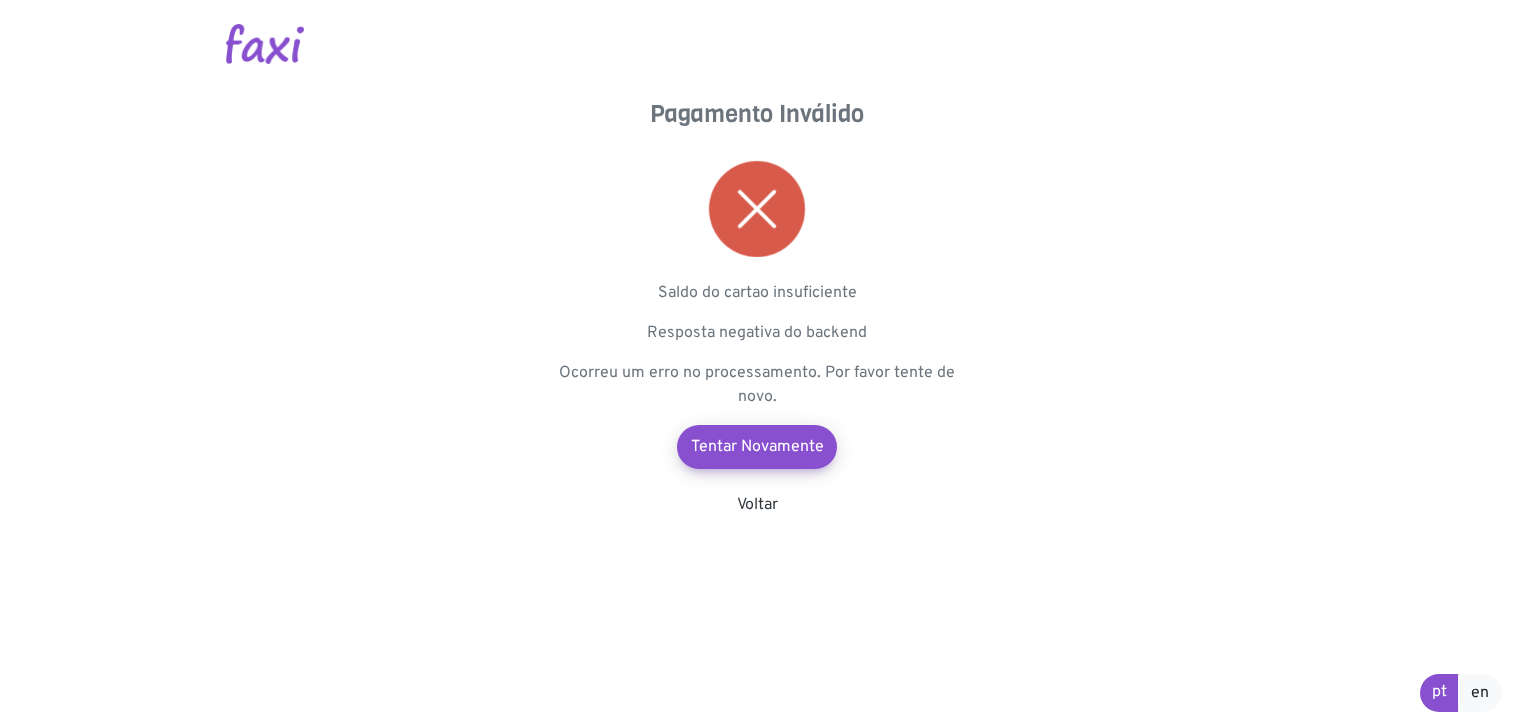 scroll, scrollTop: 0, scrollLeft: 0, axis: both 